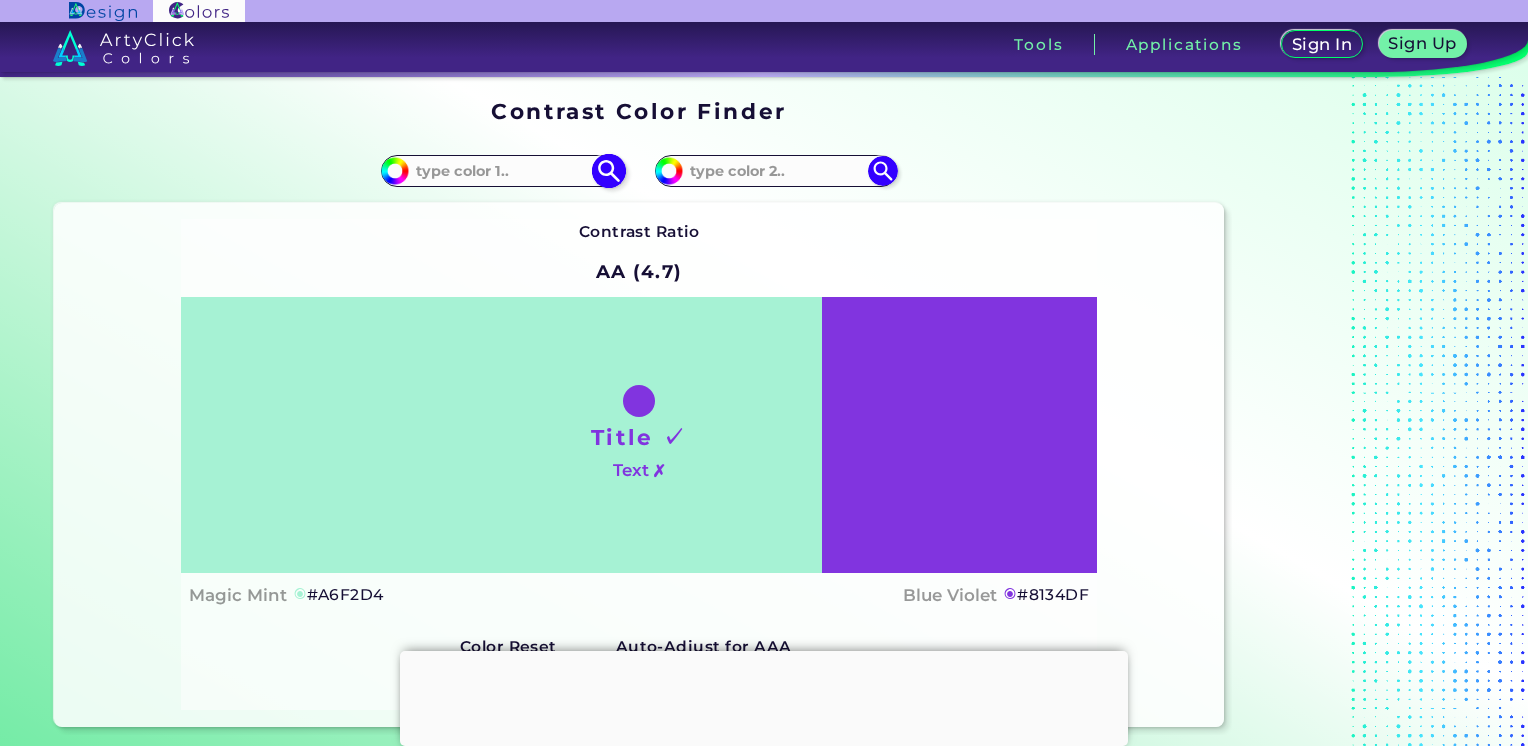 scroll, scrollTop: 0, scrollLeft: 0, axis: both 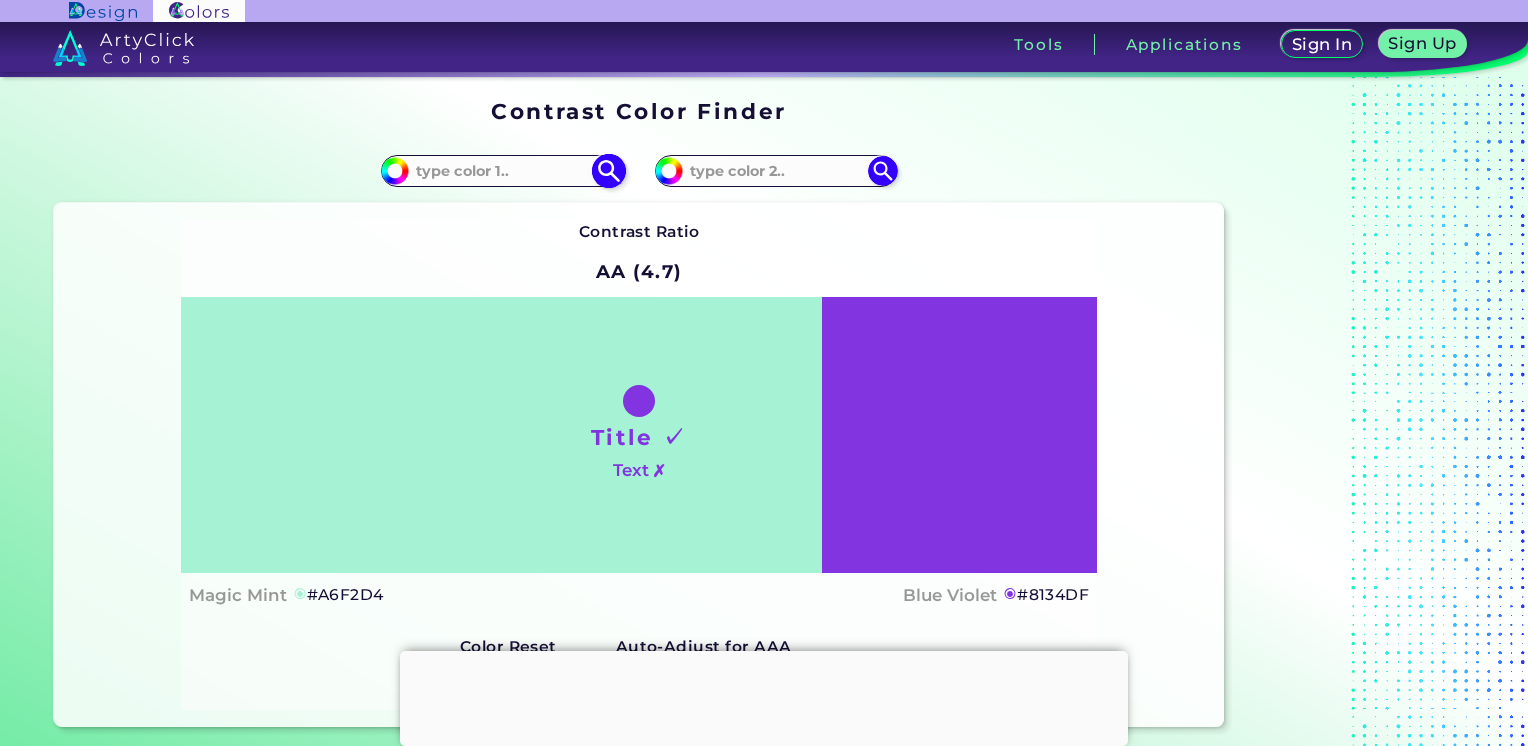 click on "#a6f2d4" at bounding box center [392, 168] 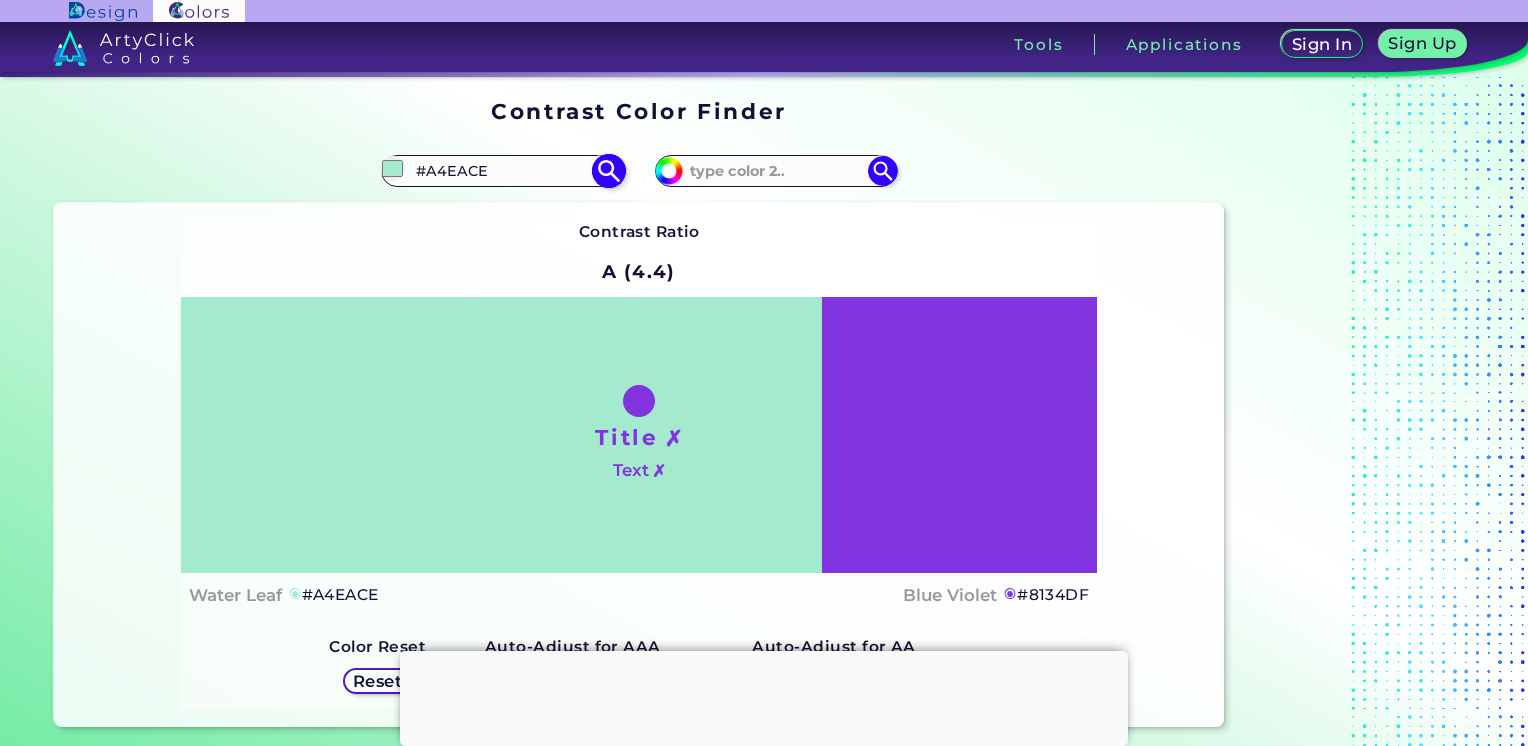 type on "#a9ead0" 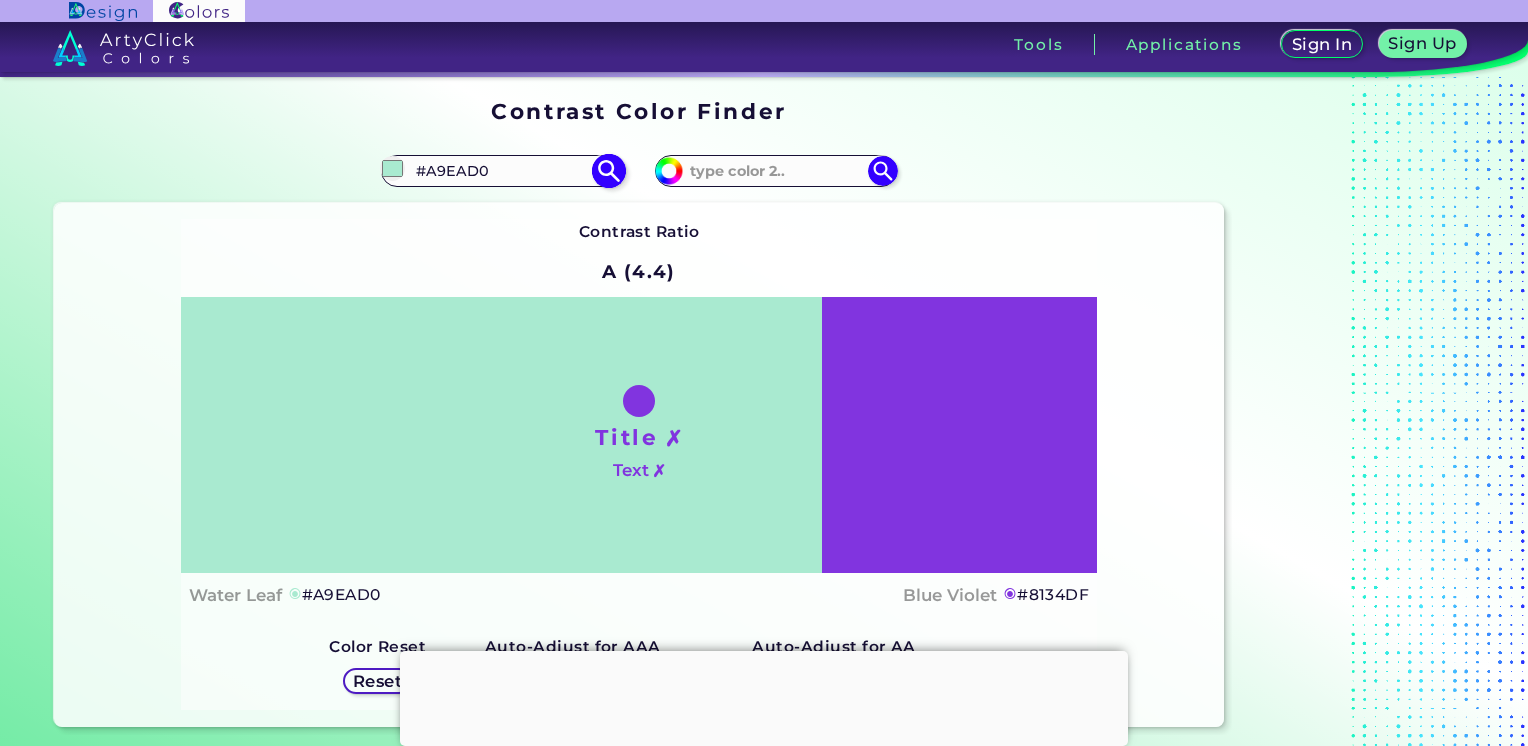 type on "#aae9d0" 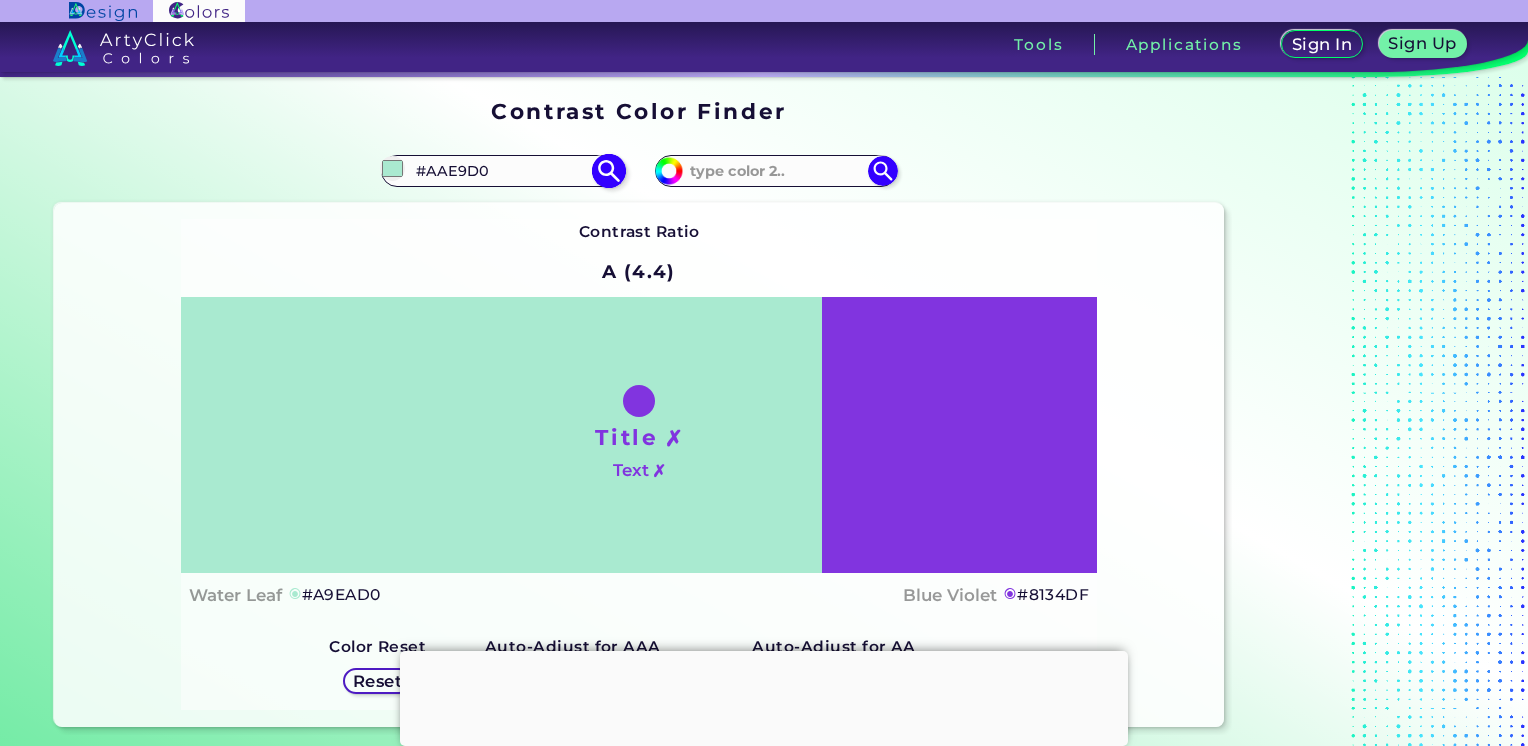 type on "#abe2cc" 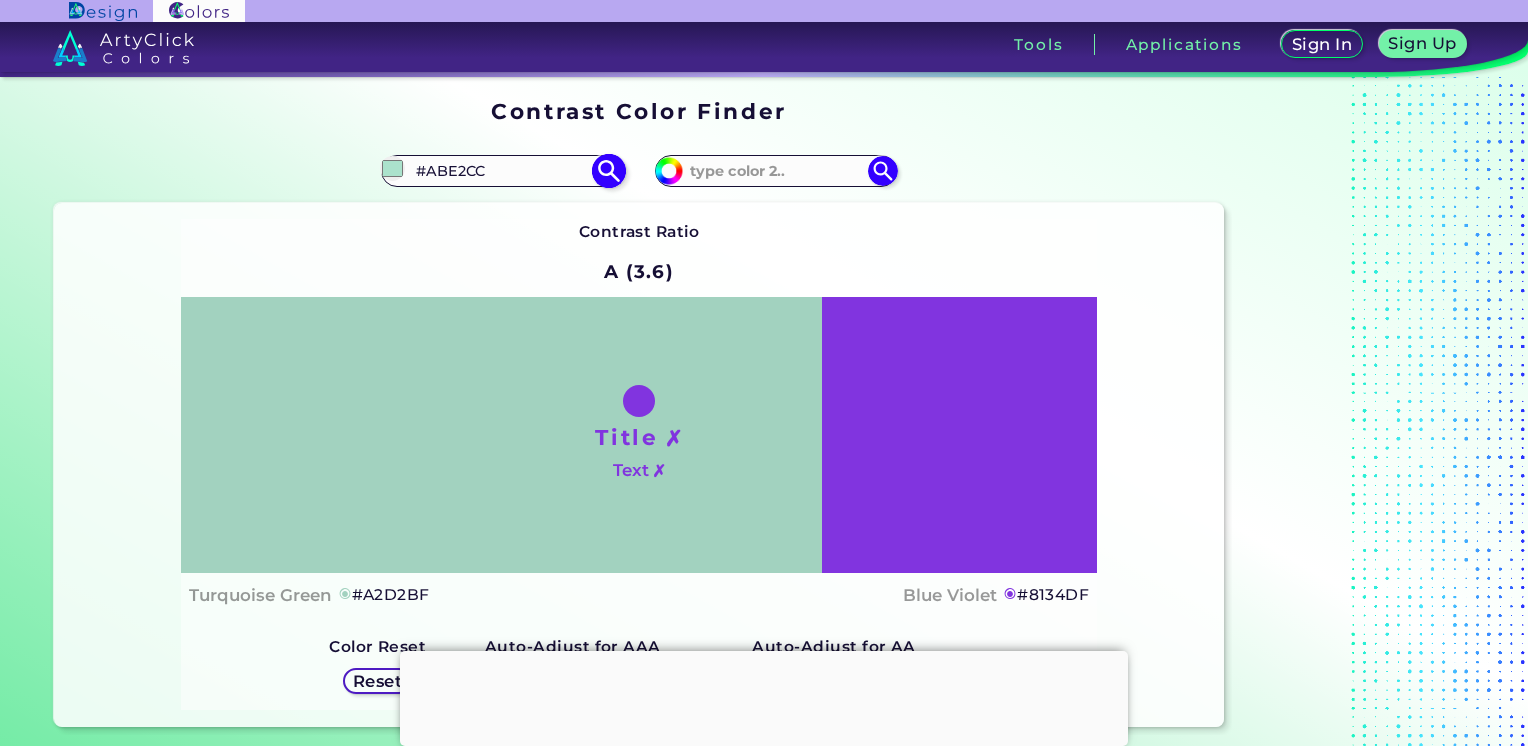 type on "#a2d2bf" 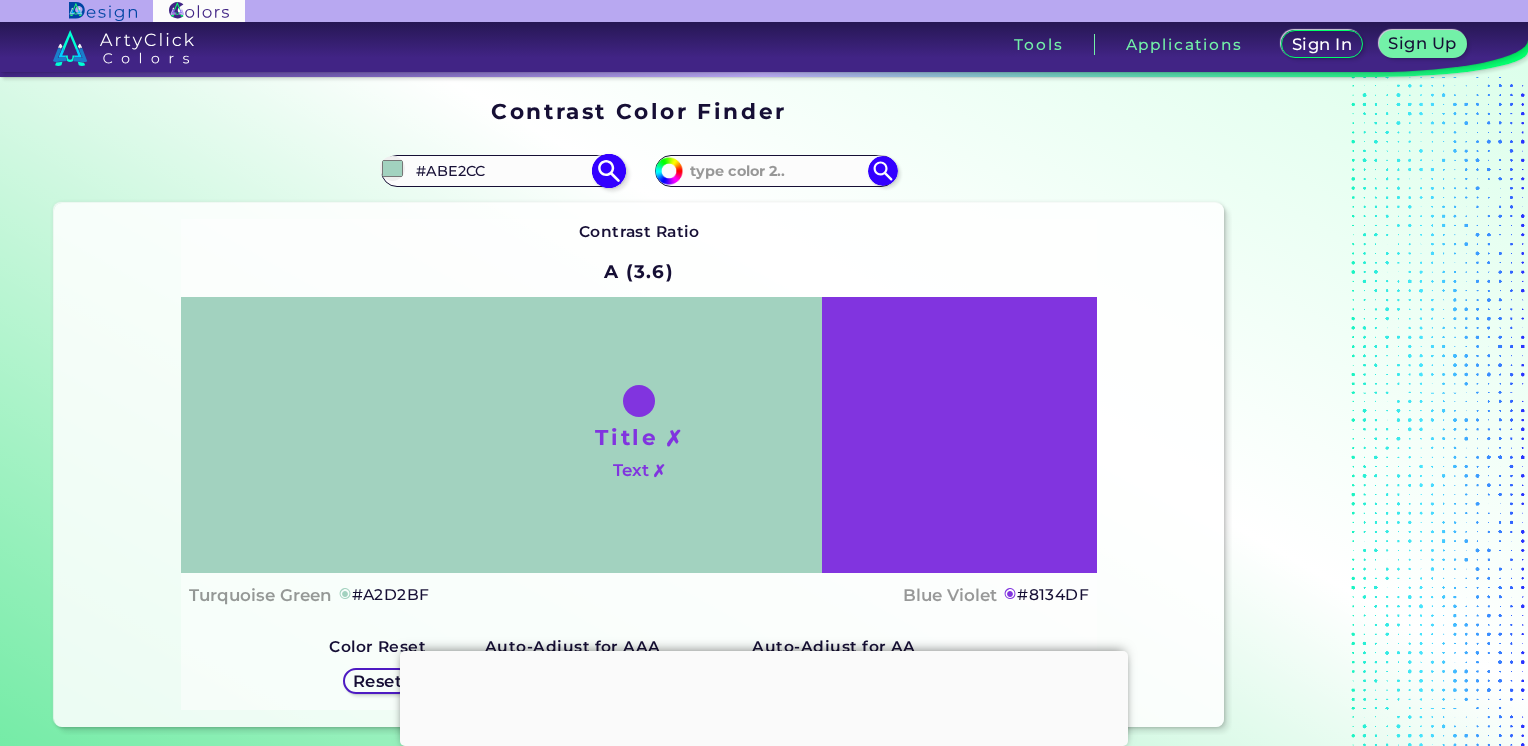 type on "#A2D2BF" 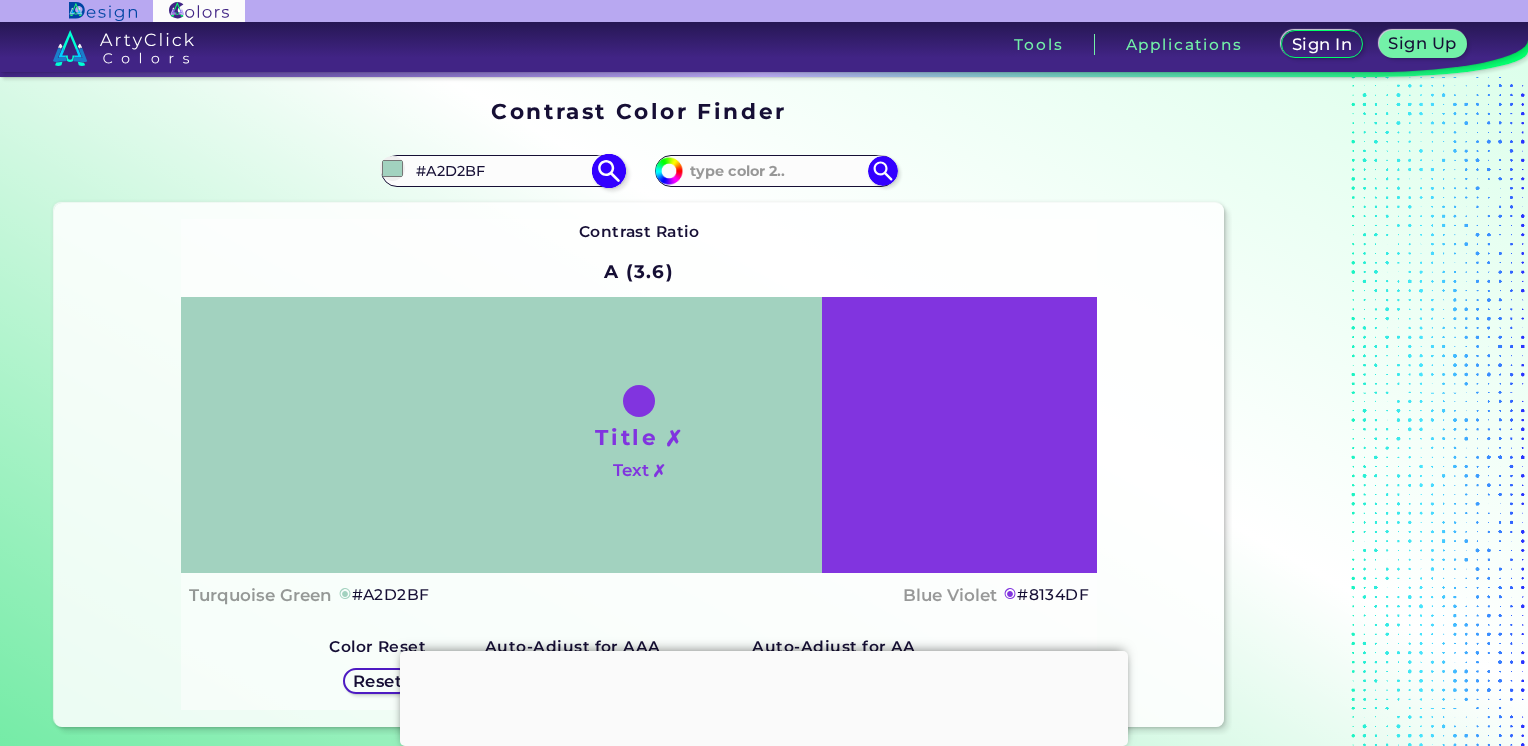 type on "#86ac9d" 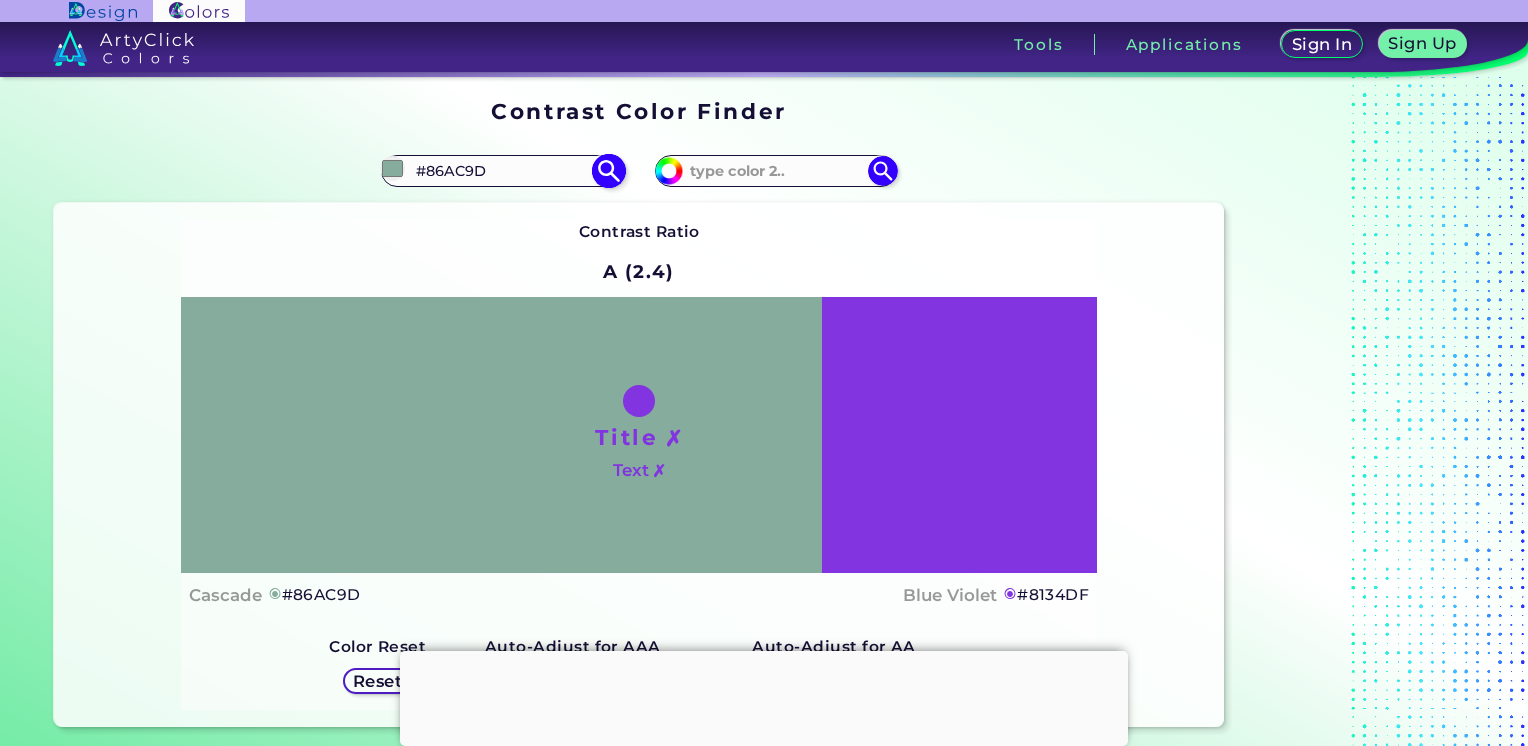 type on "#6e8c80" 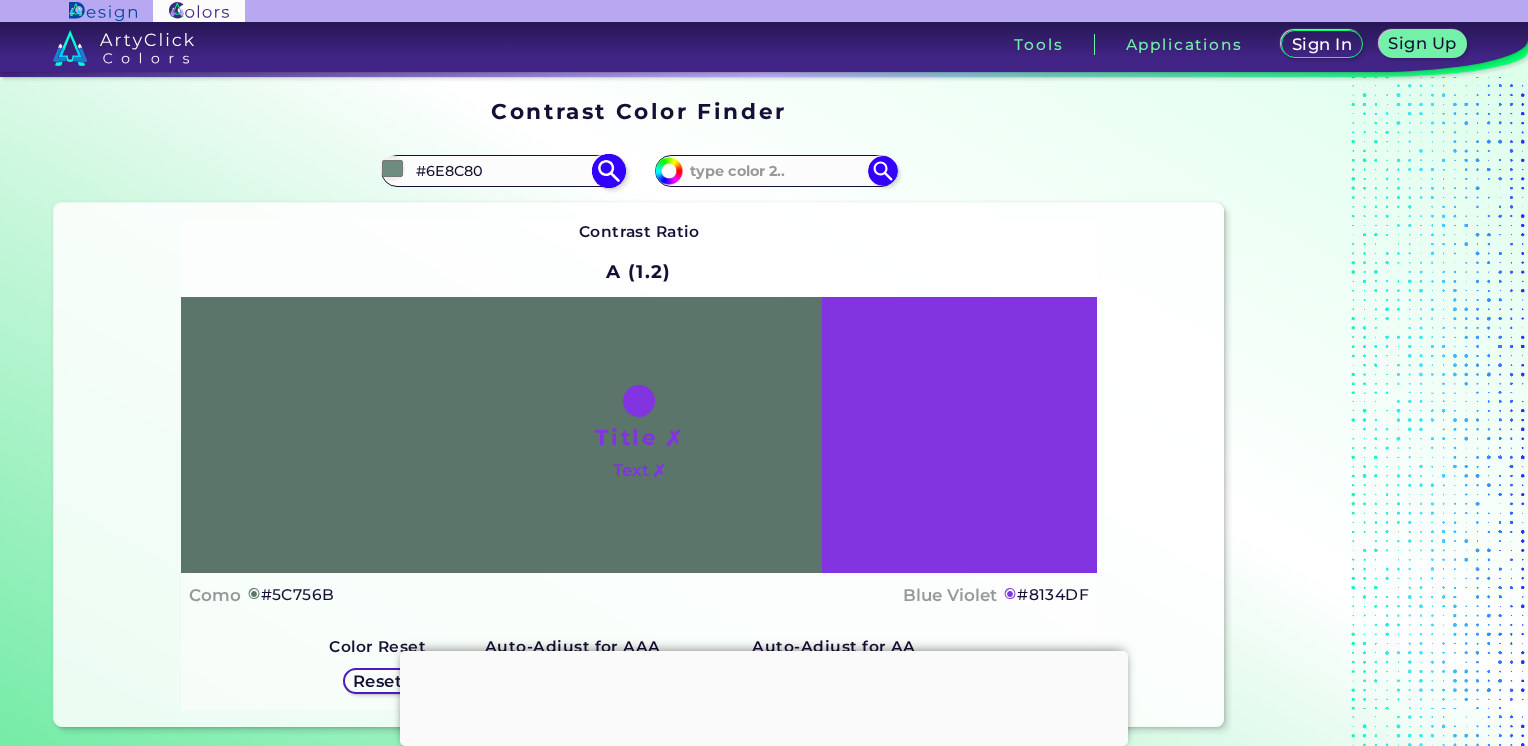 type on "#5c756b" 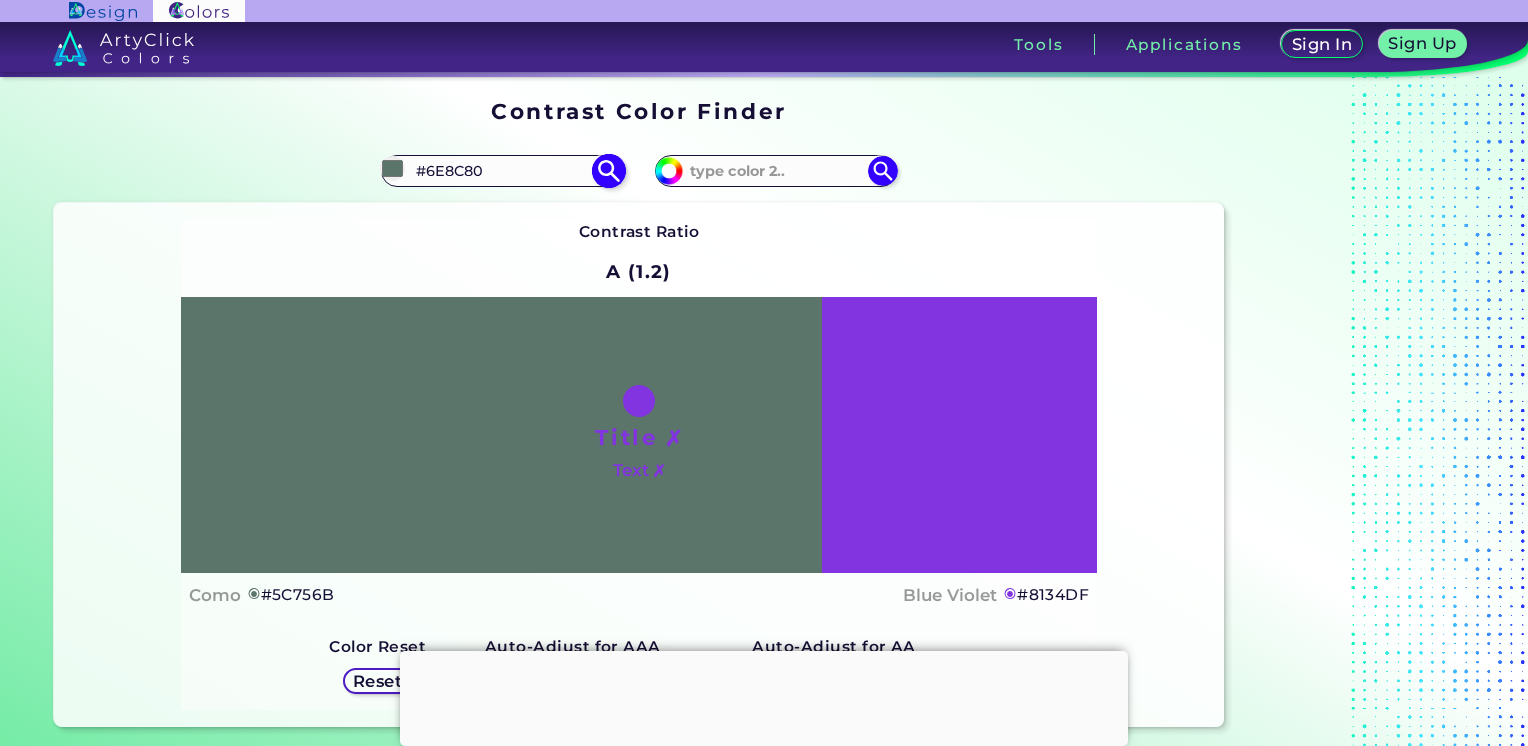 type on "#5C756B" 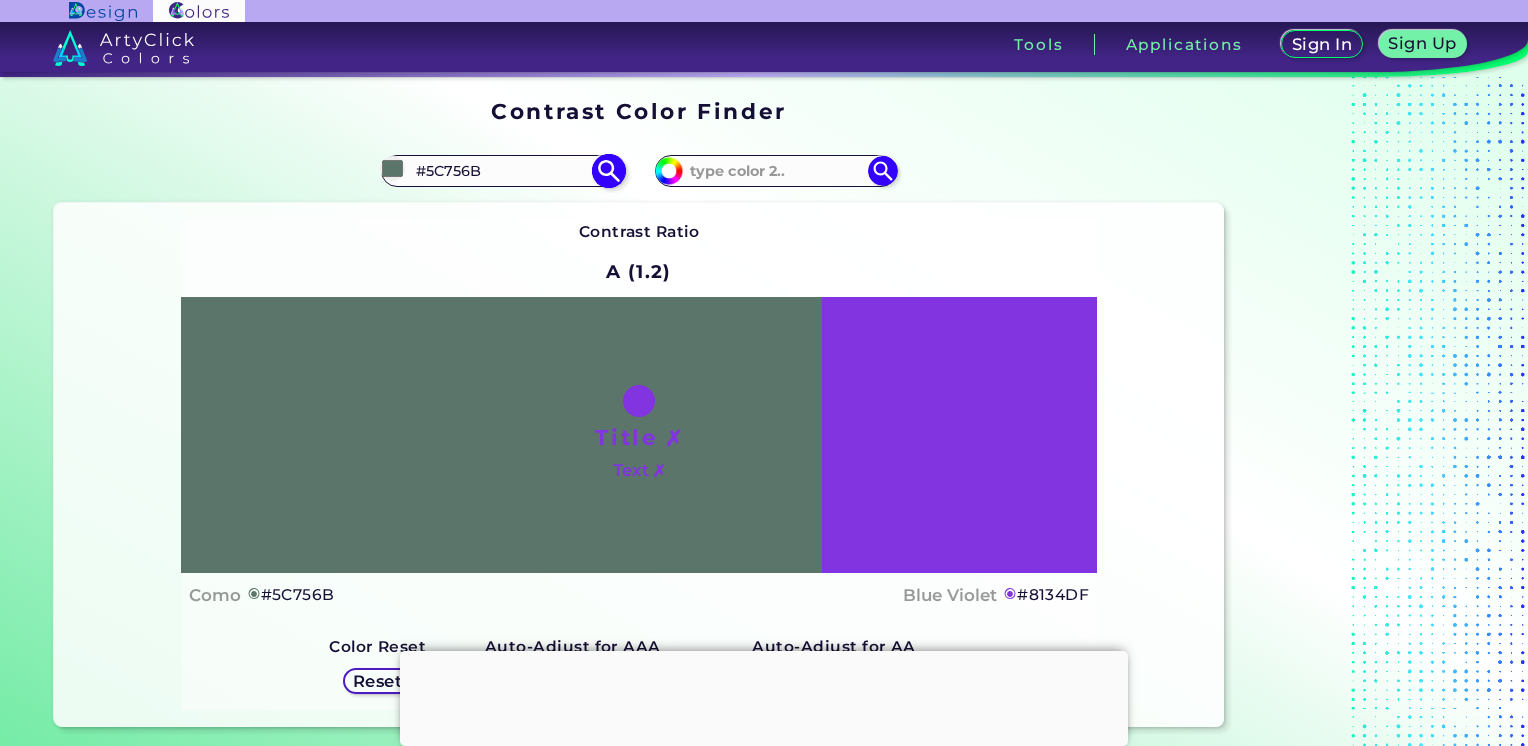 type on "#465951" 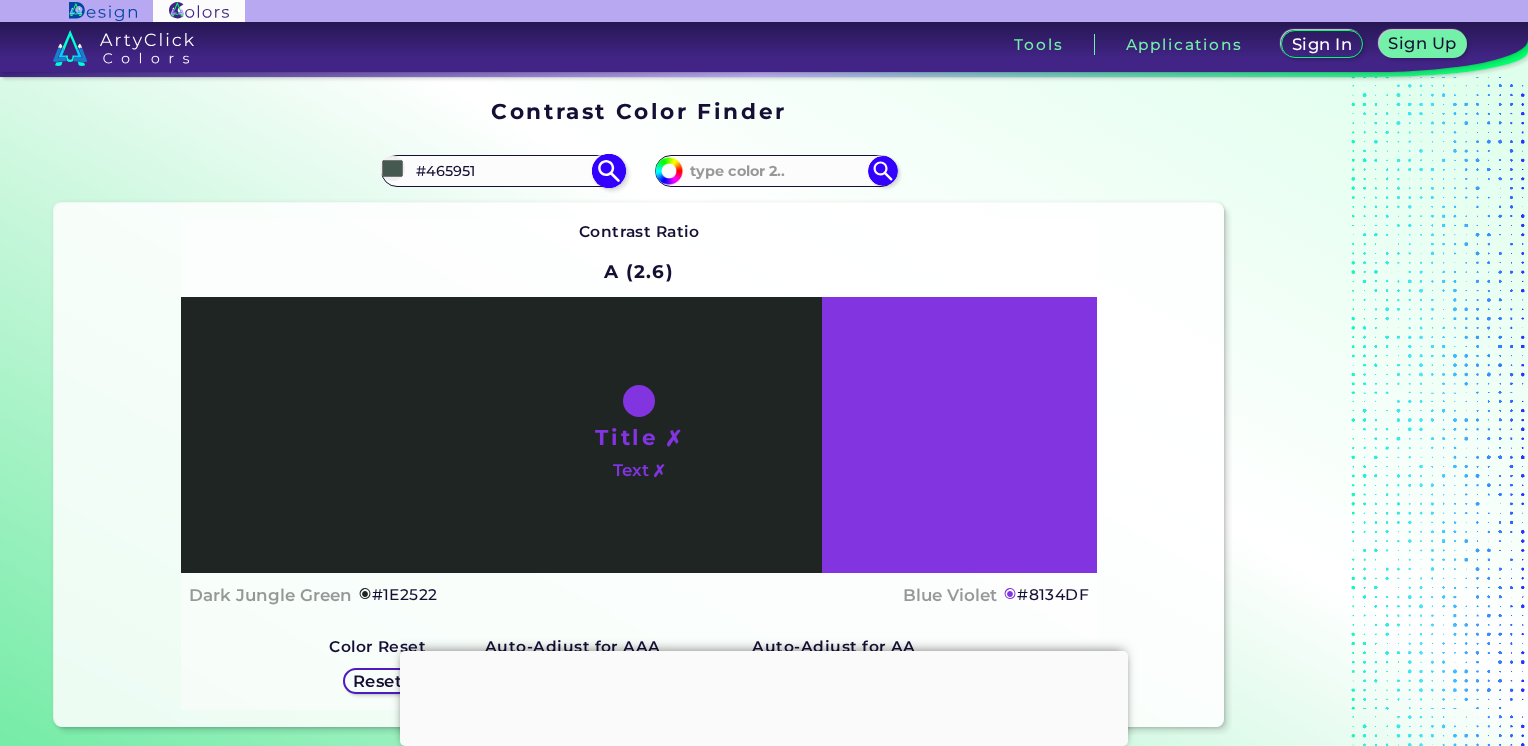 type on "#1e2522" 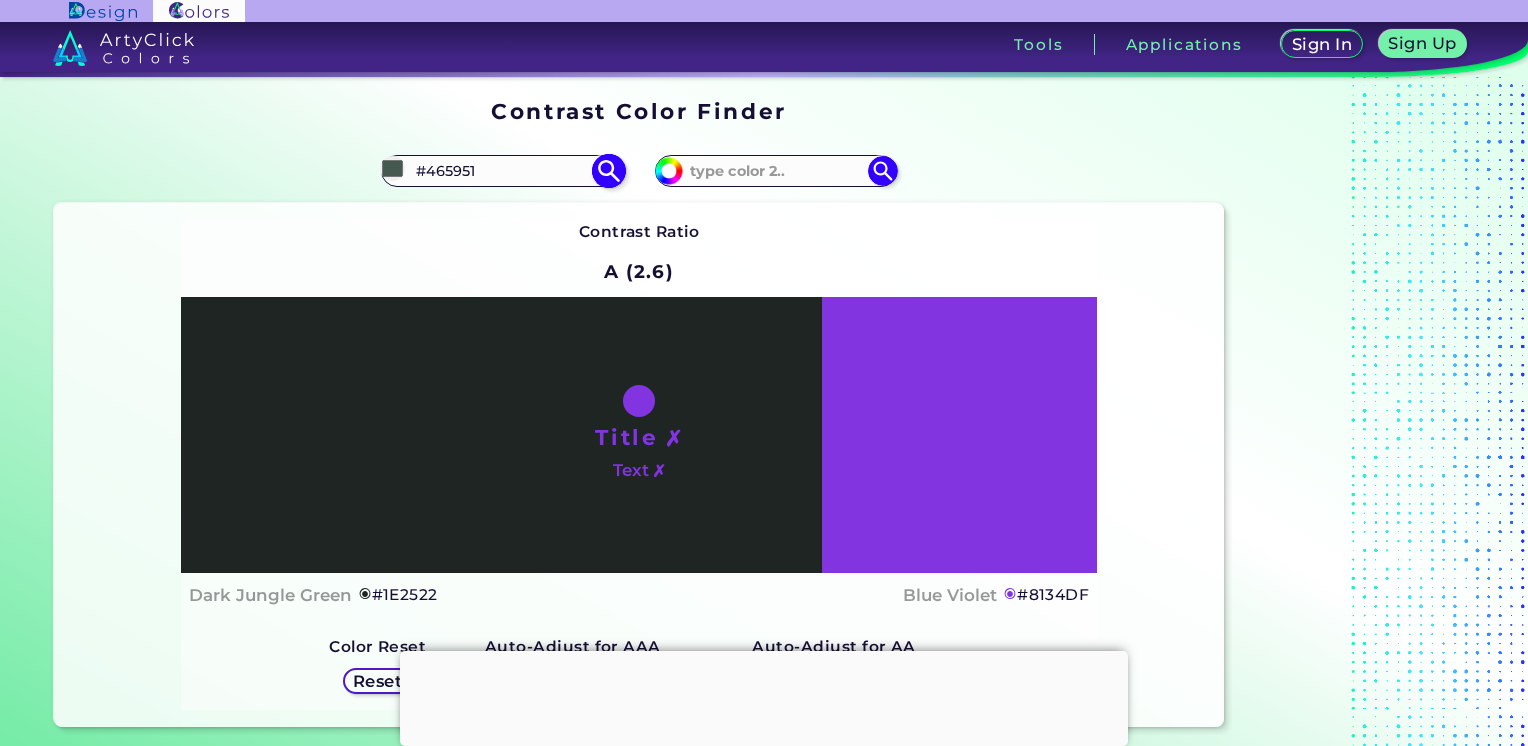 type on "#1E2522" 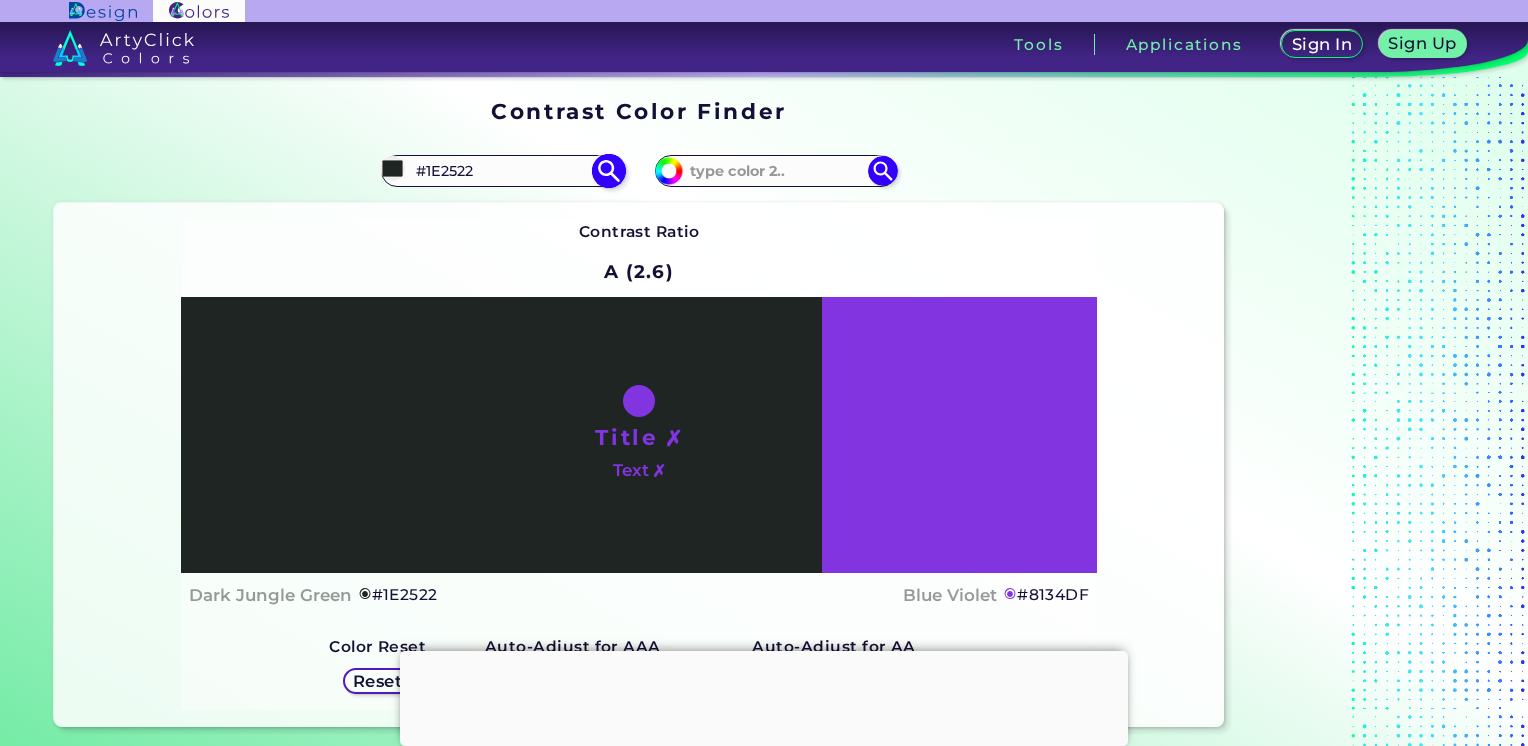 type on "#0e1110" 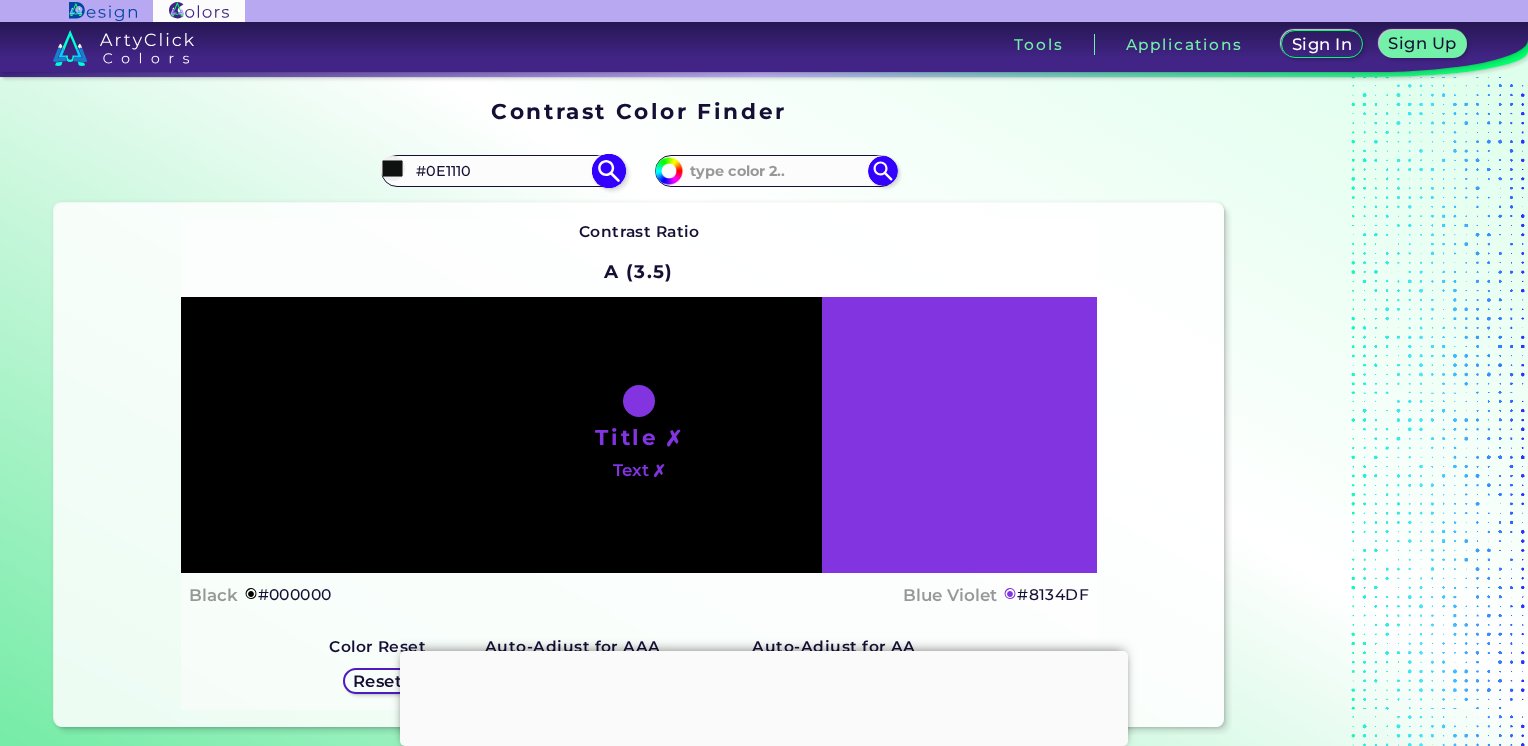 type on "#000000" 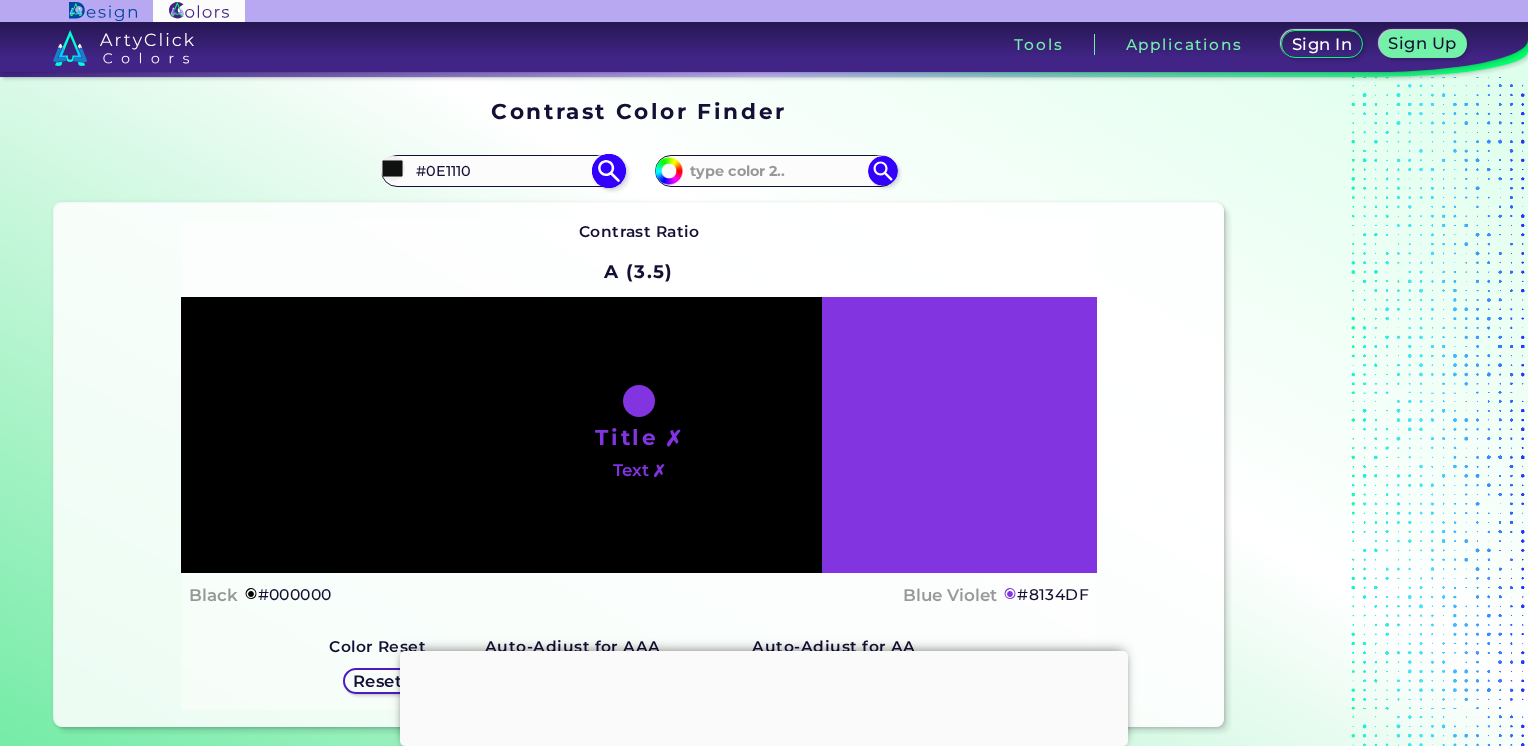 type on "#000000" 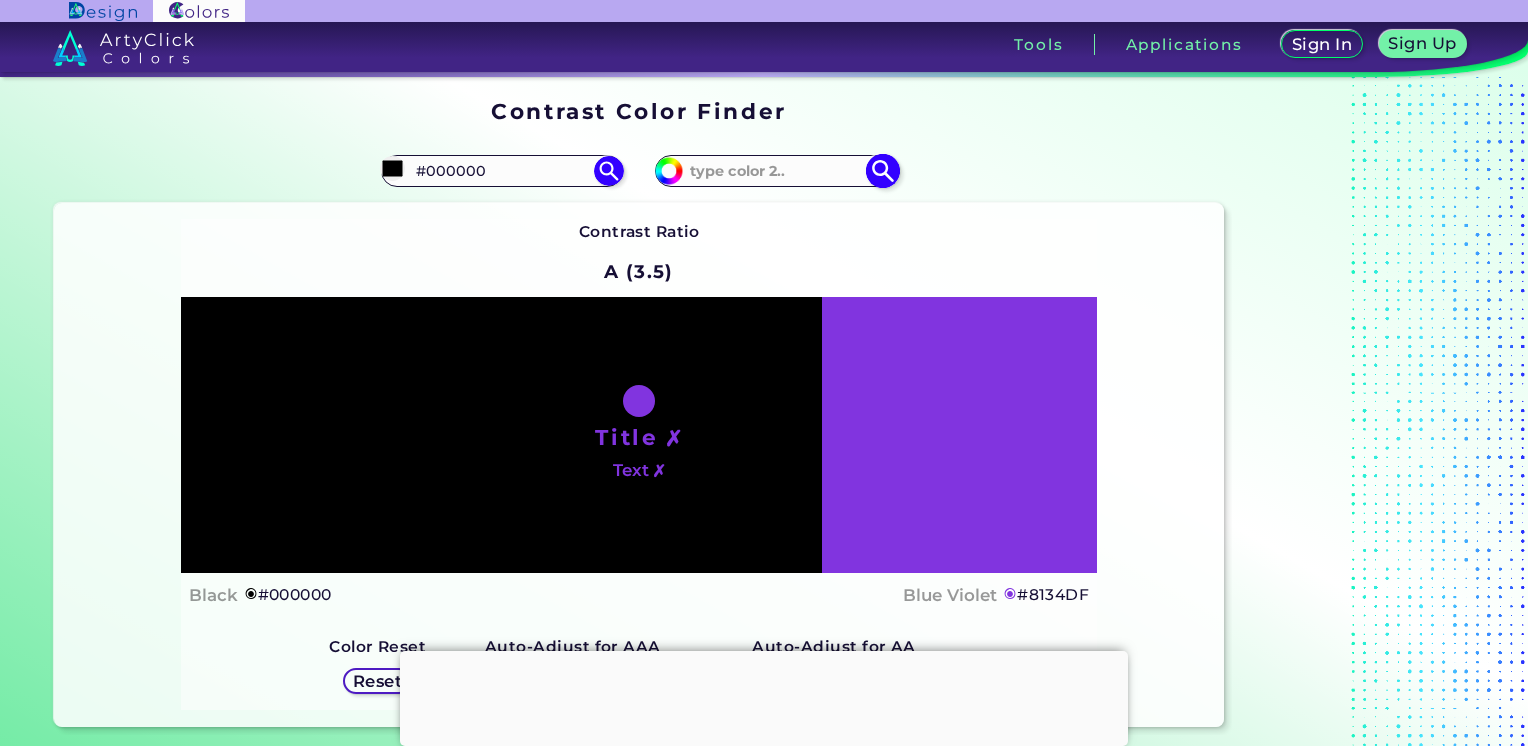 type on "#000000" 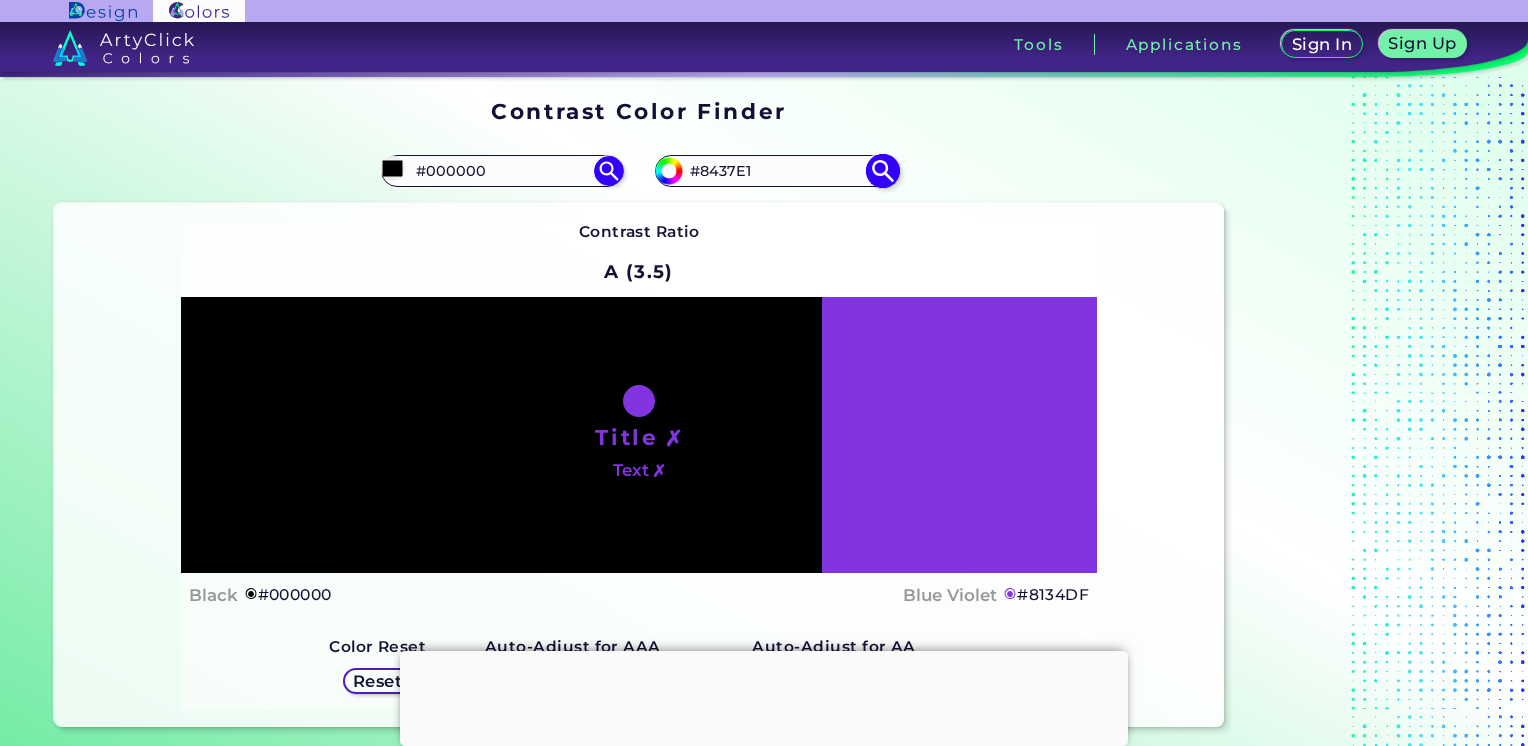 type on "#863ce2" 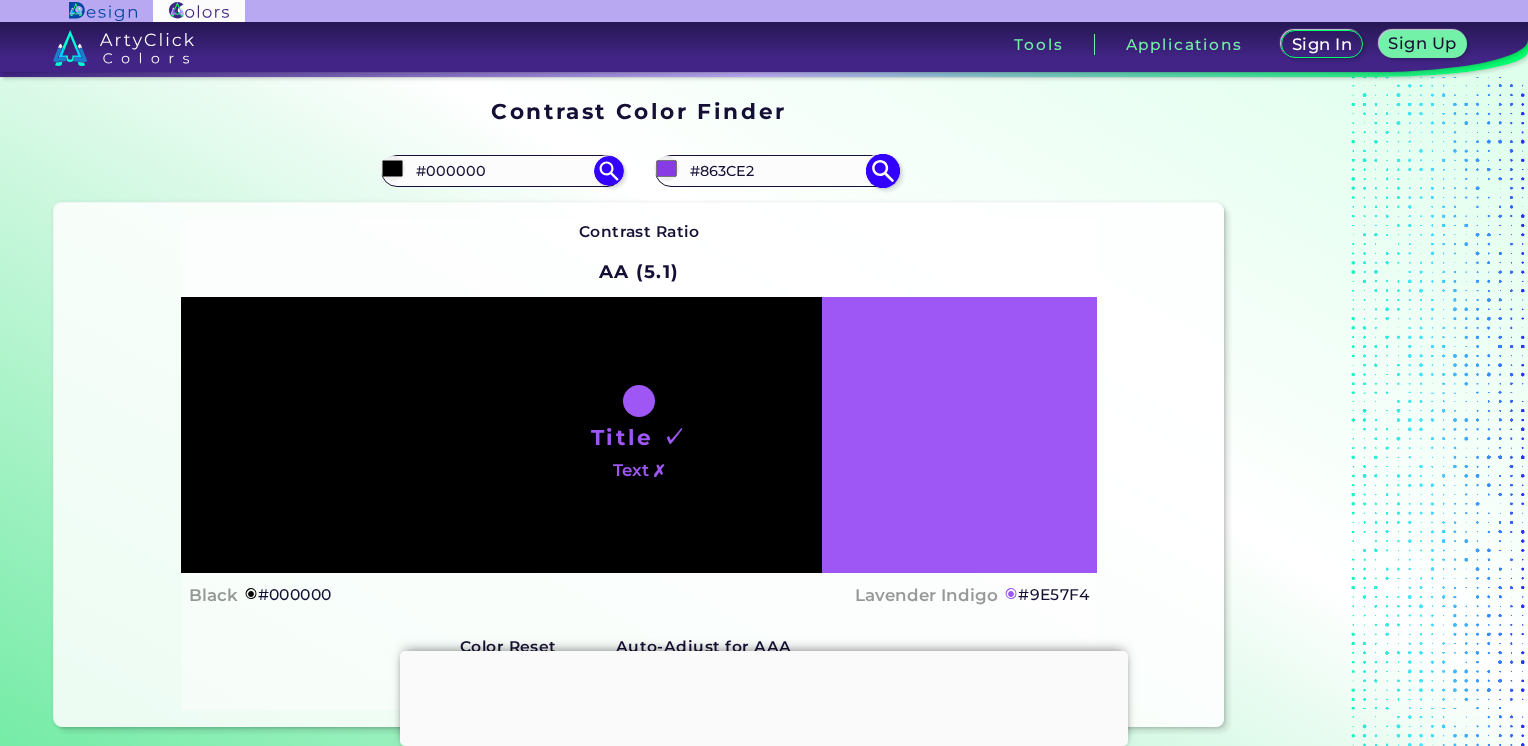 type on "#9e57f4" 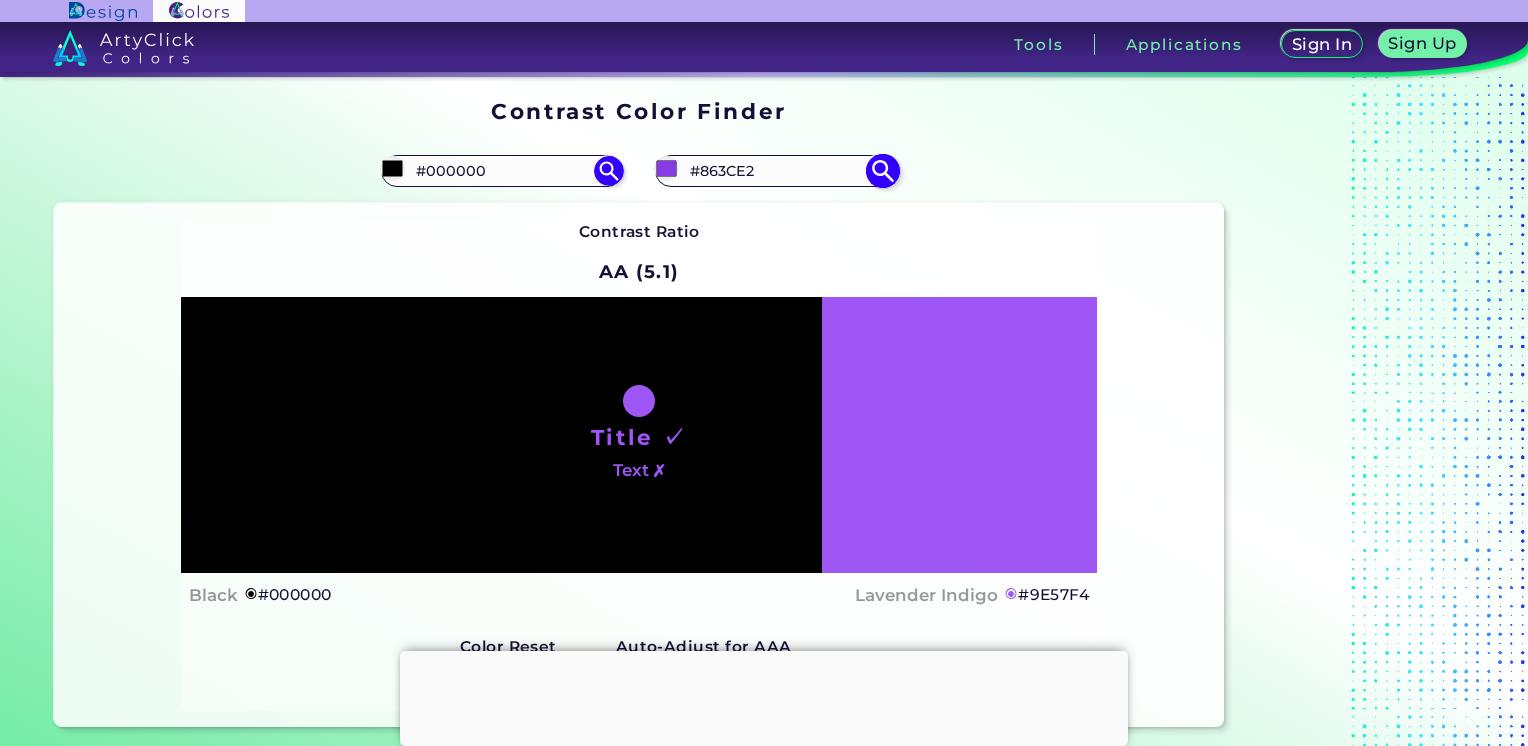 type on "#9E57F4" 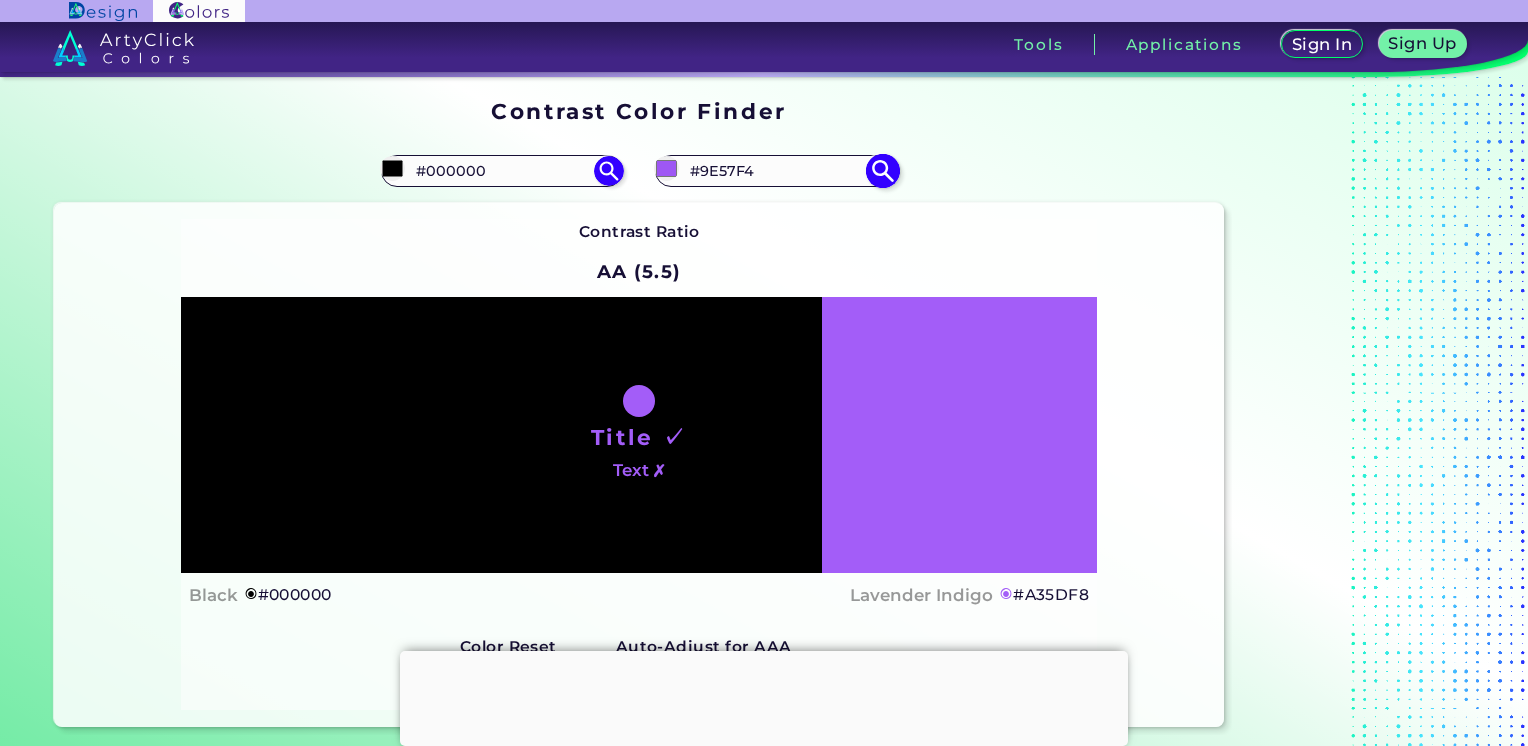 type on "#b980ff" 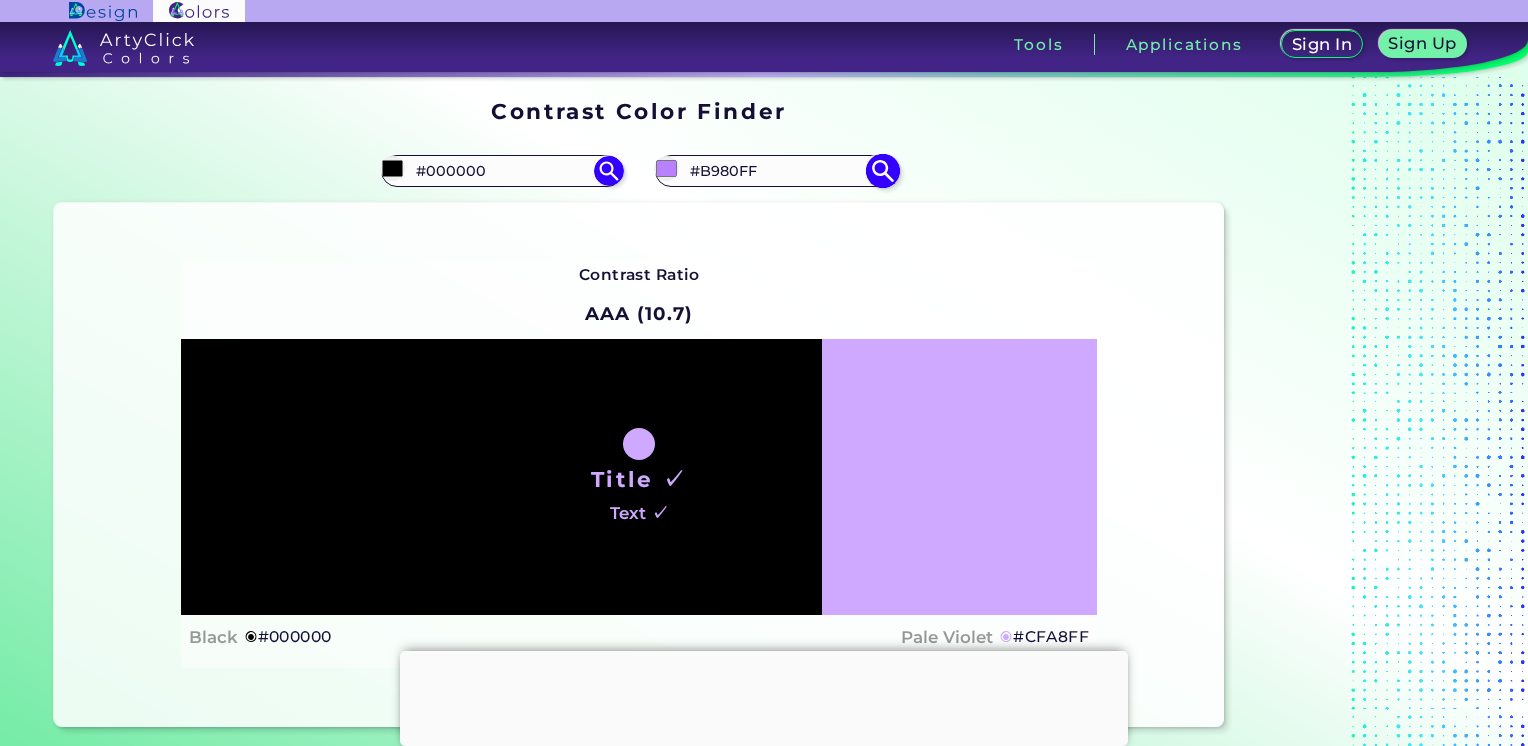 type on "#cfa8ff" 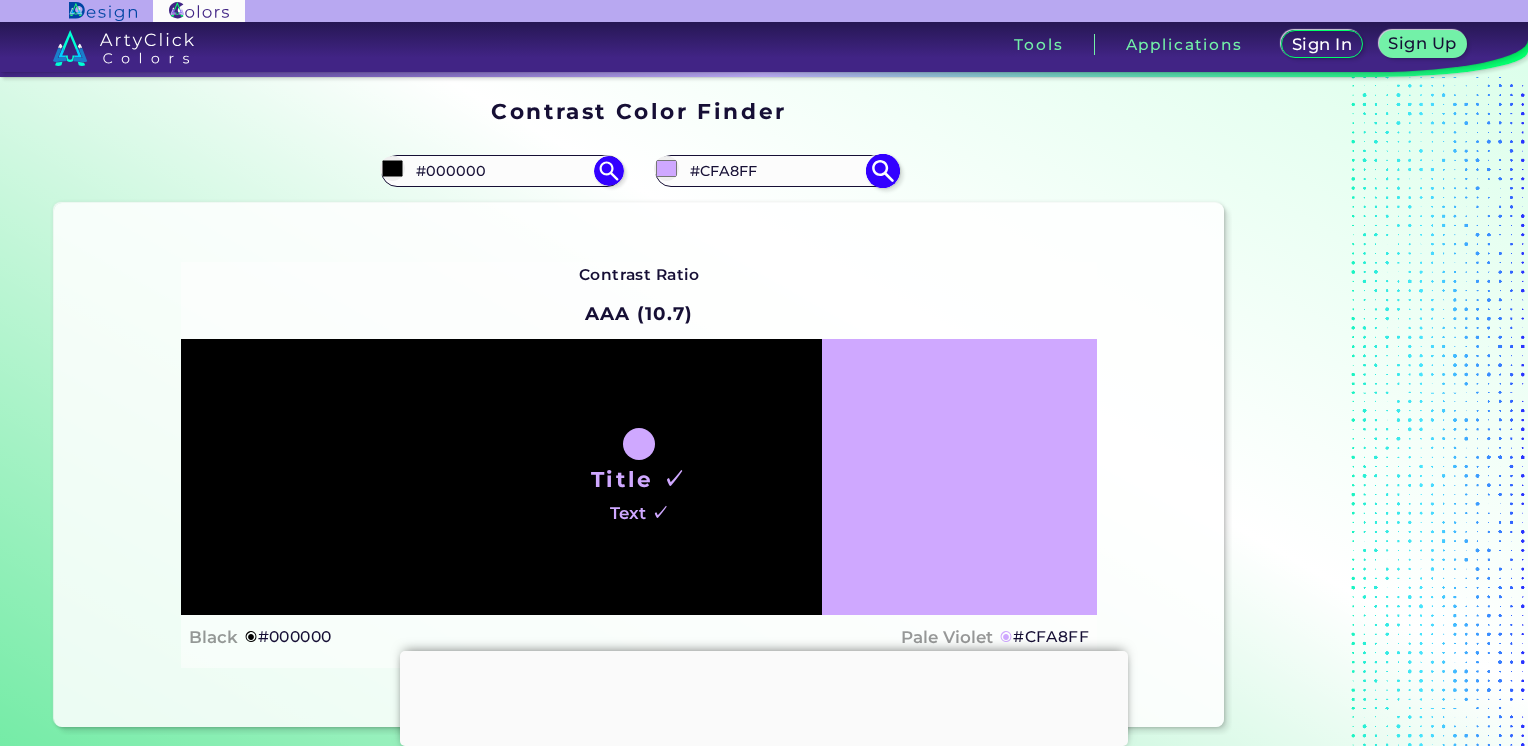 type on "#dec6fb" 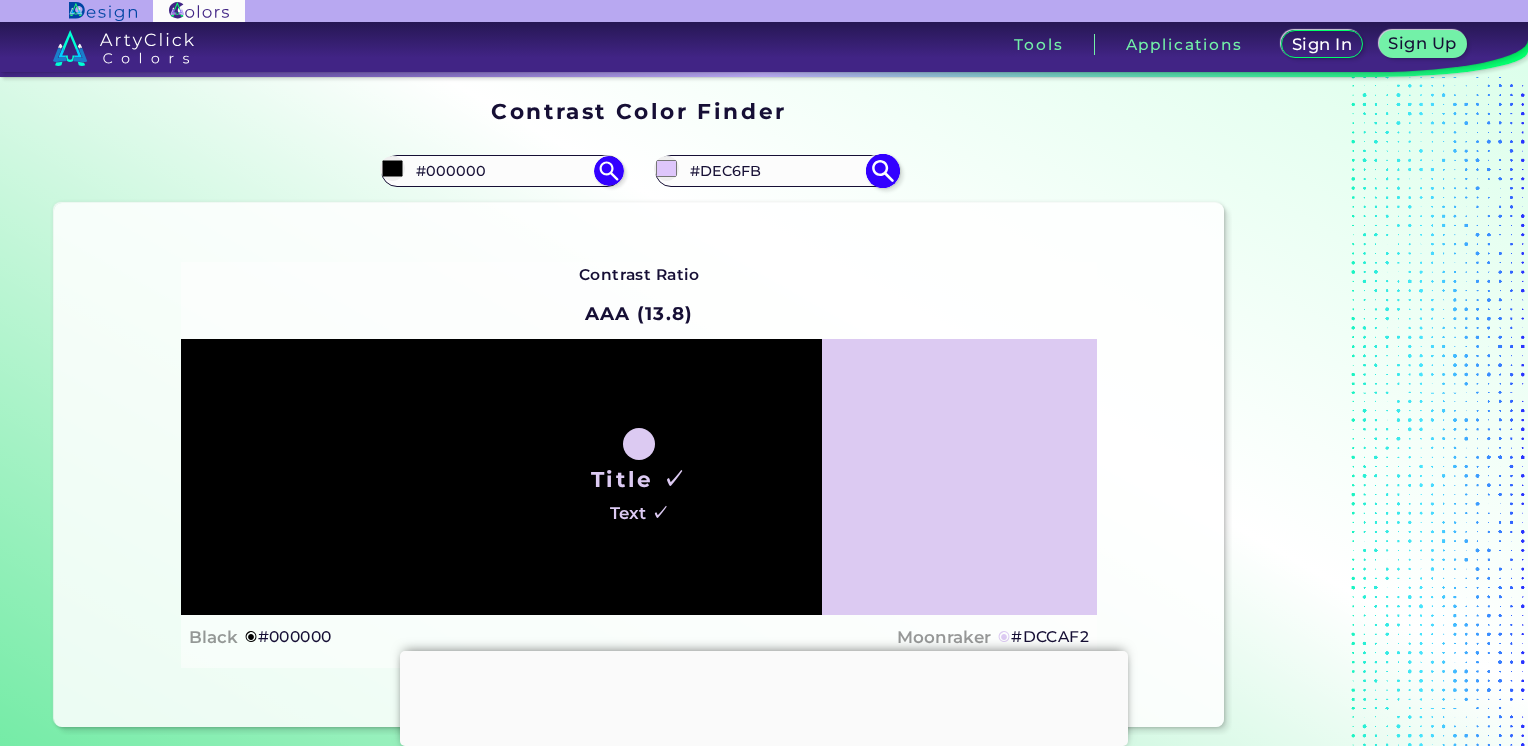 type on "#dccaf2" 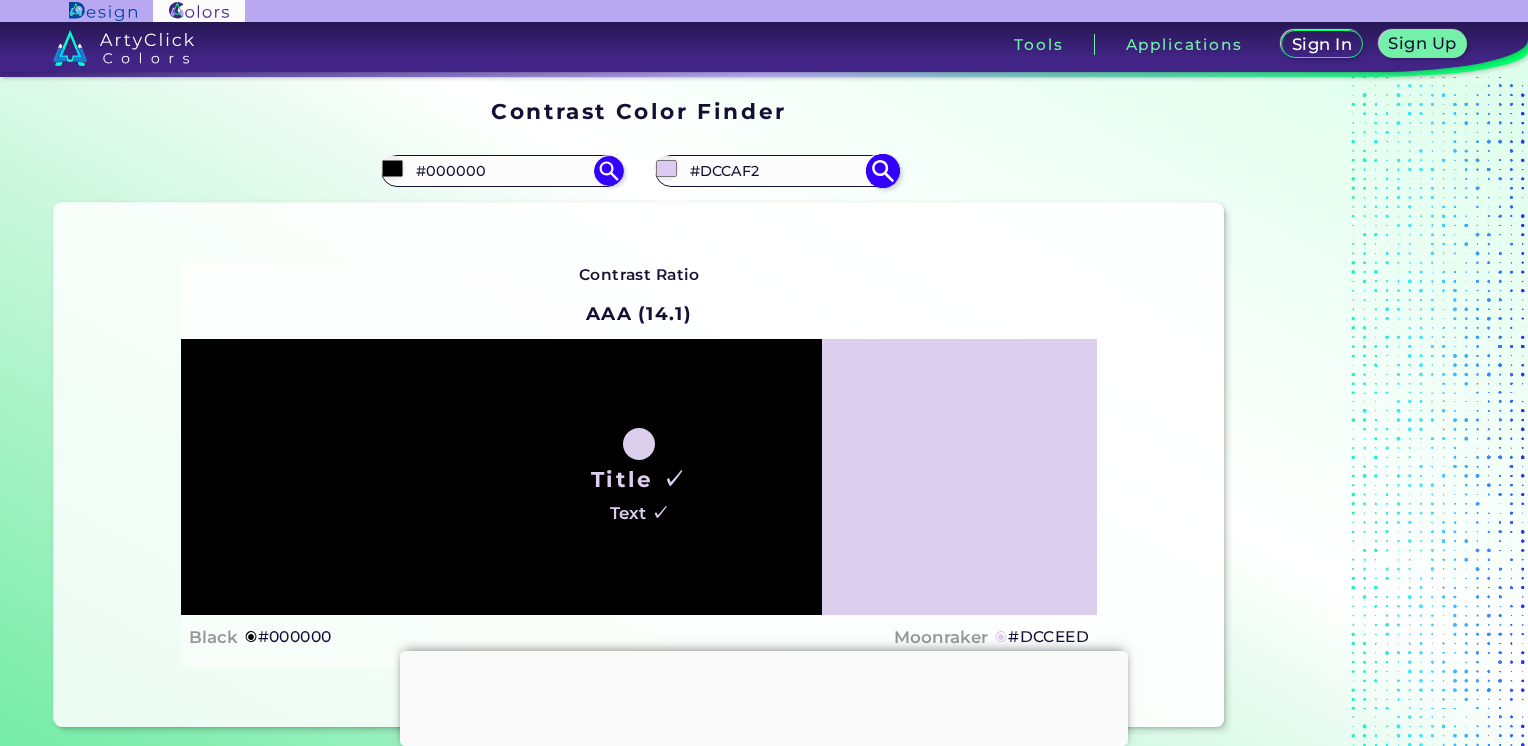 type on "#e2d7ee" 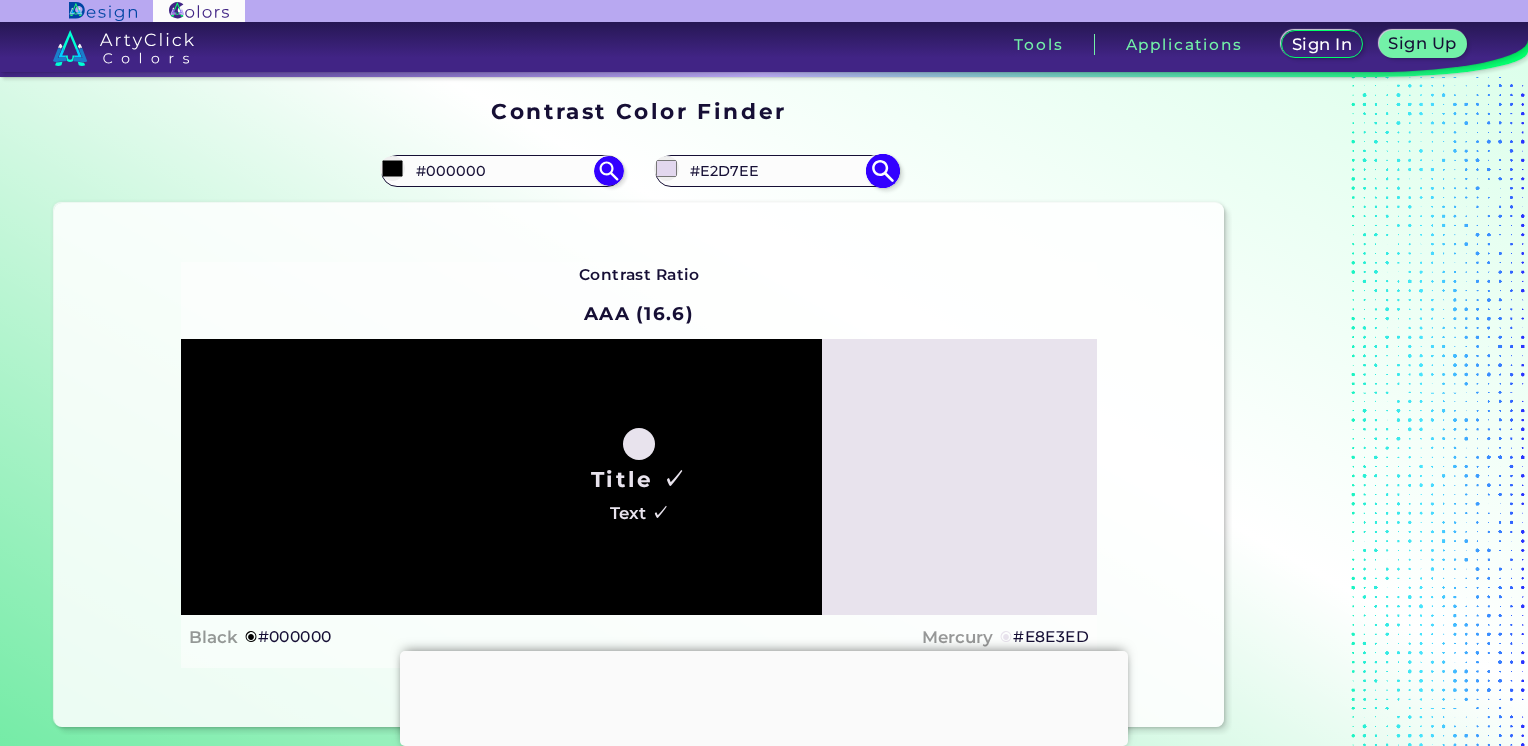 type on "#e8e3ed" 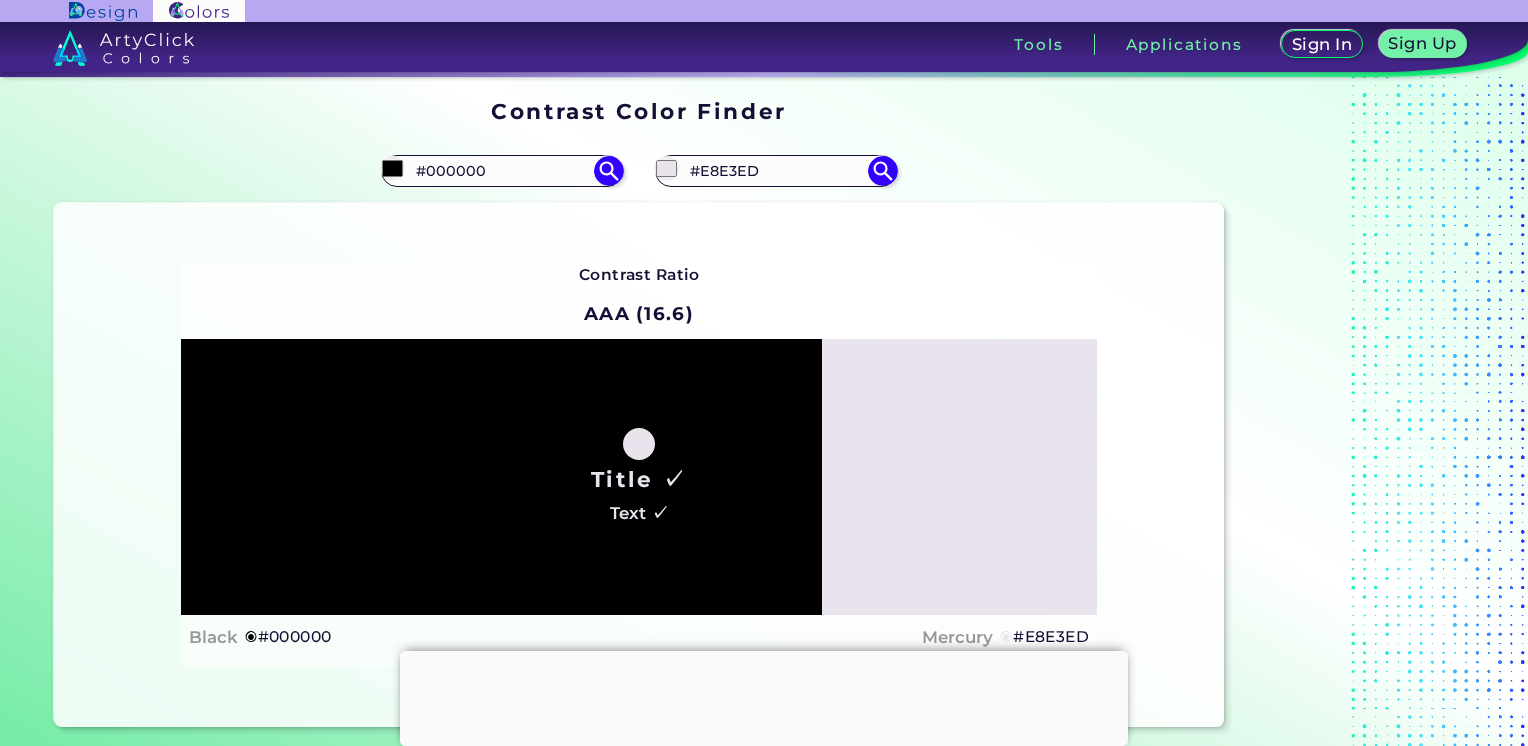 type on "#e8e8e8" 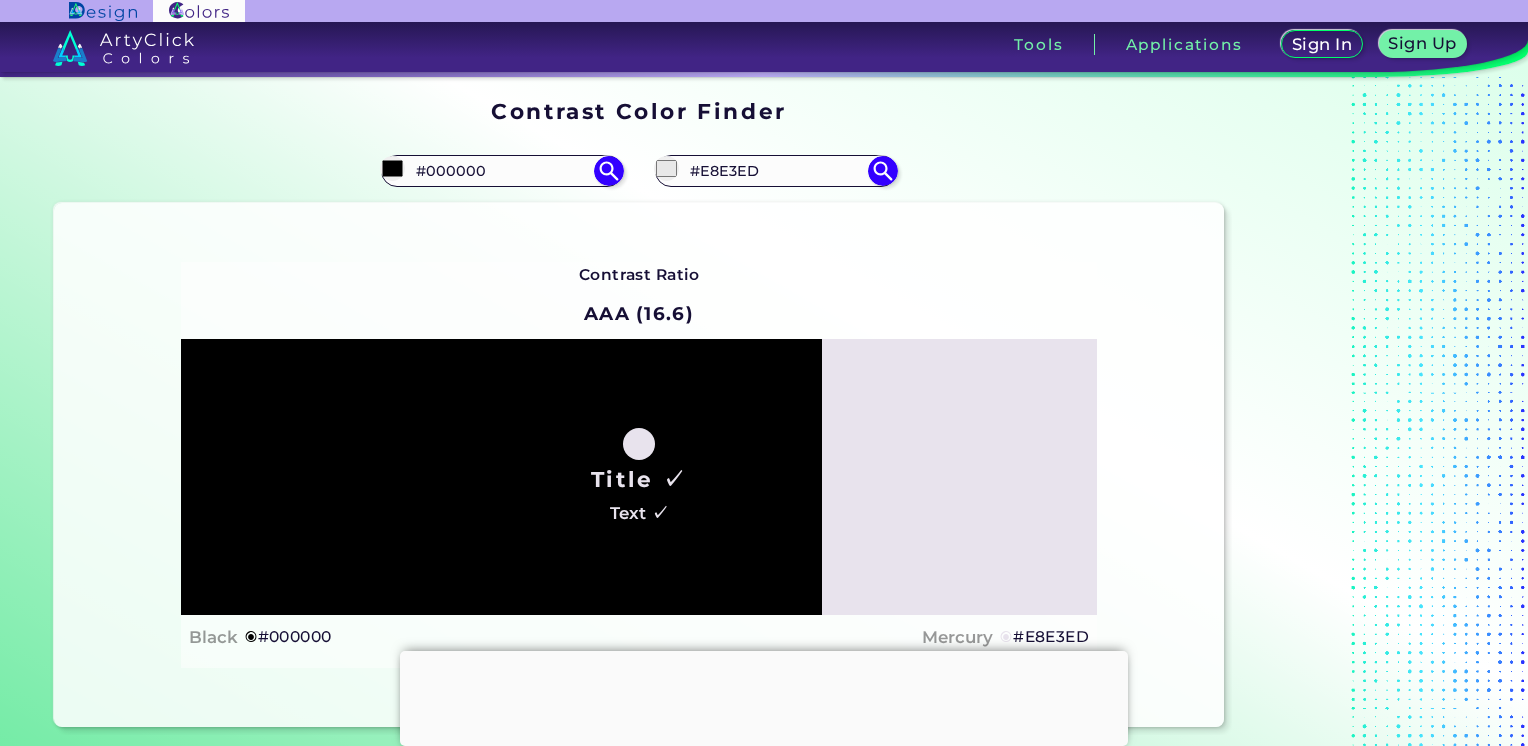 type on "#E8E8E8" 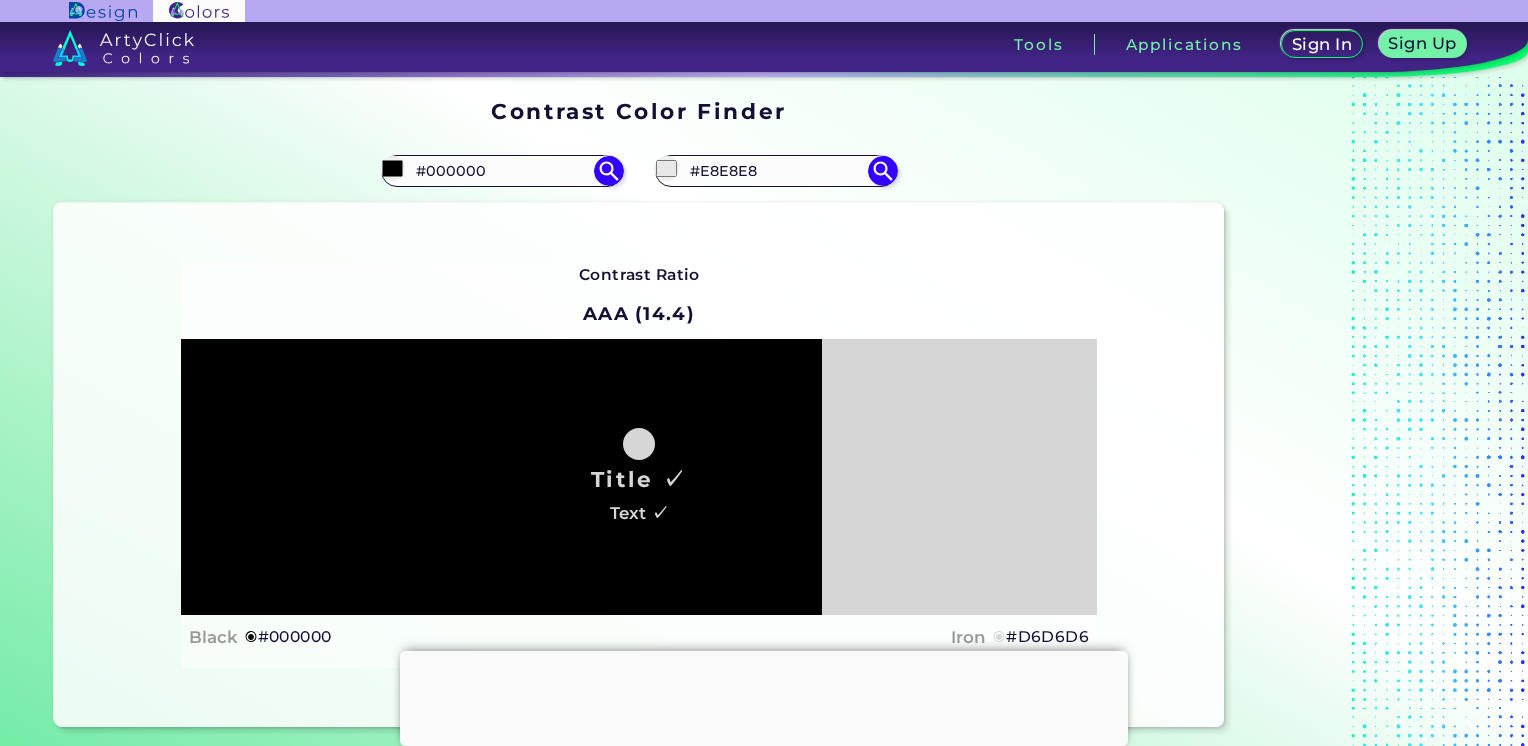 type on "#d6d6d6" 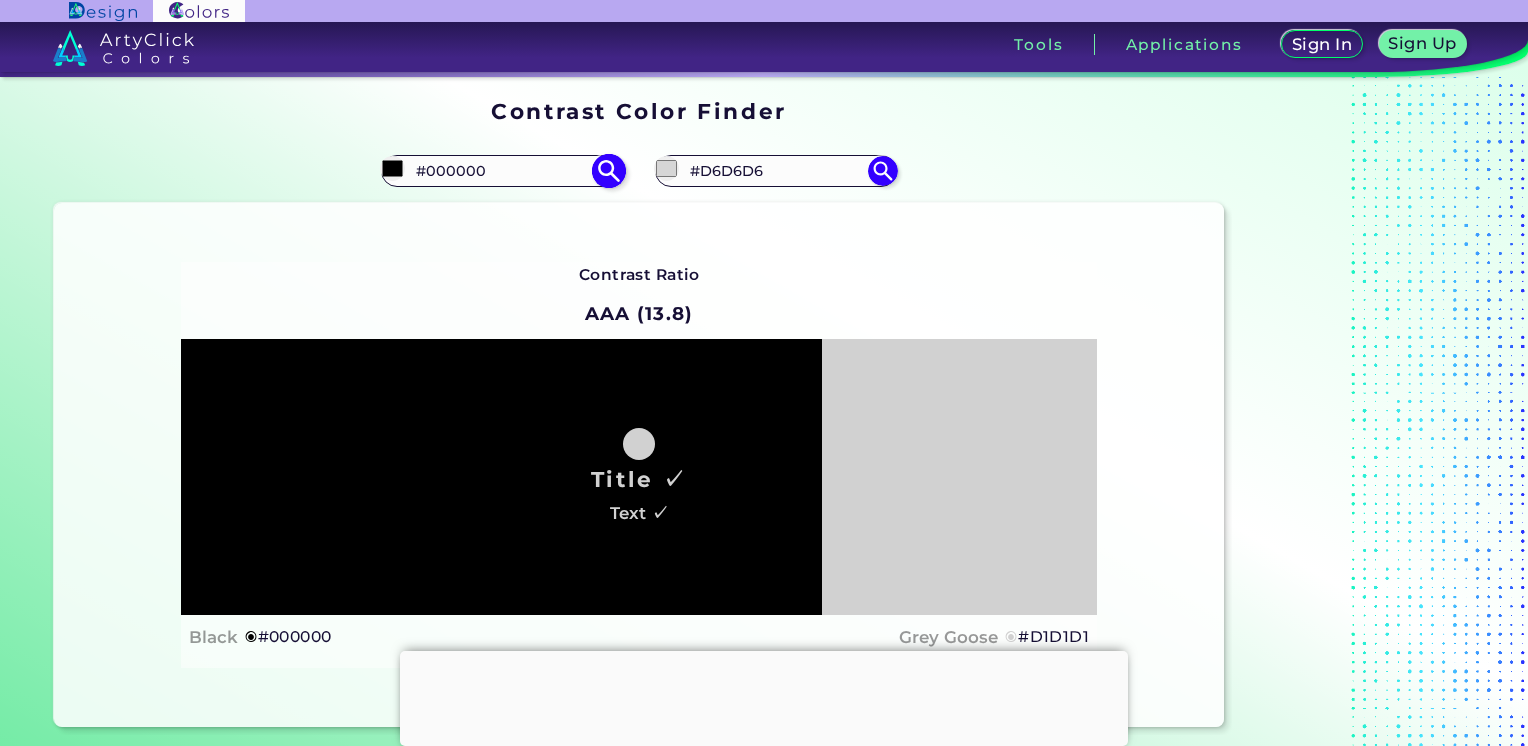 type on "#e0e0e0" 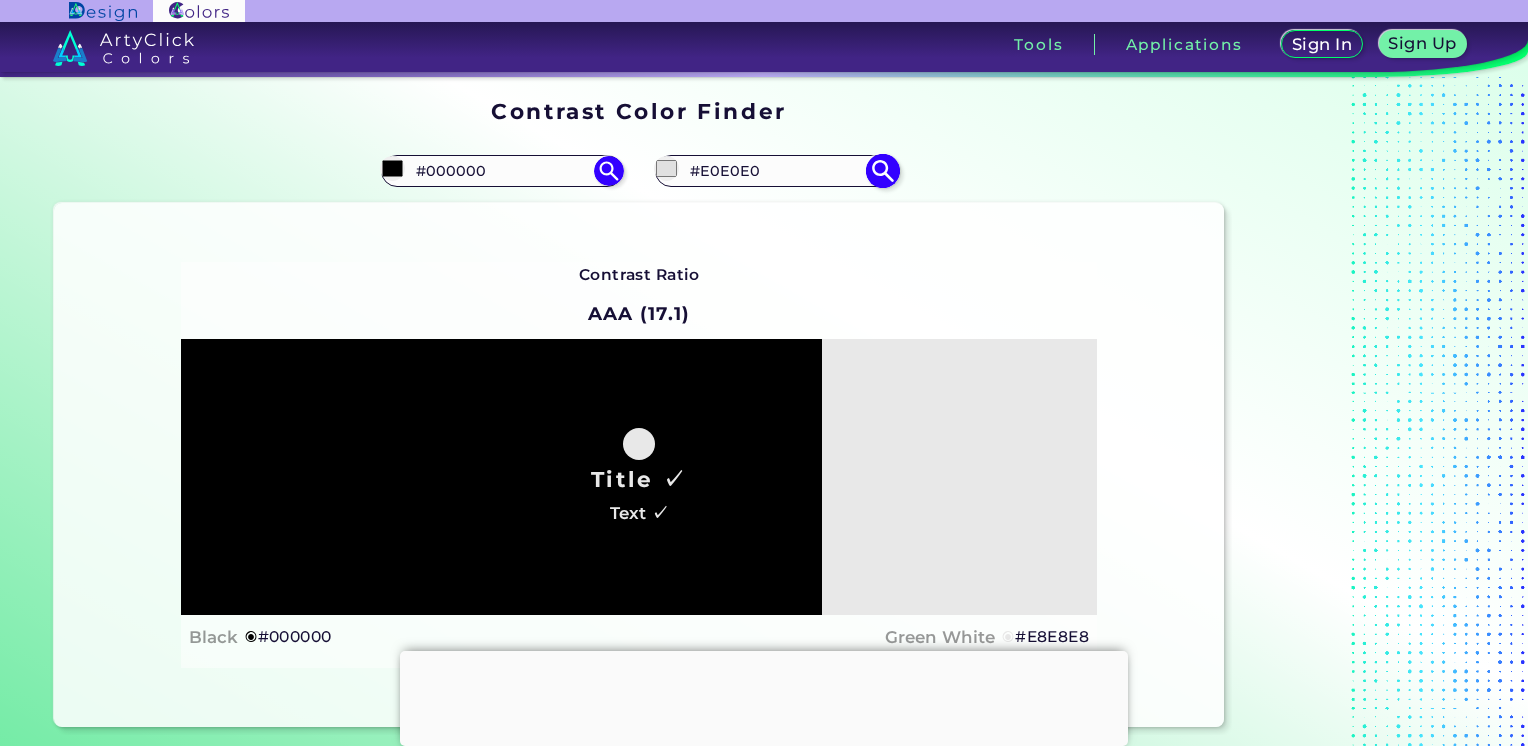 type on "#e8e8e8" 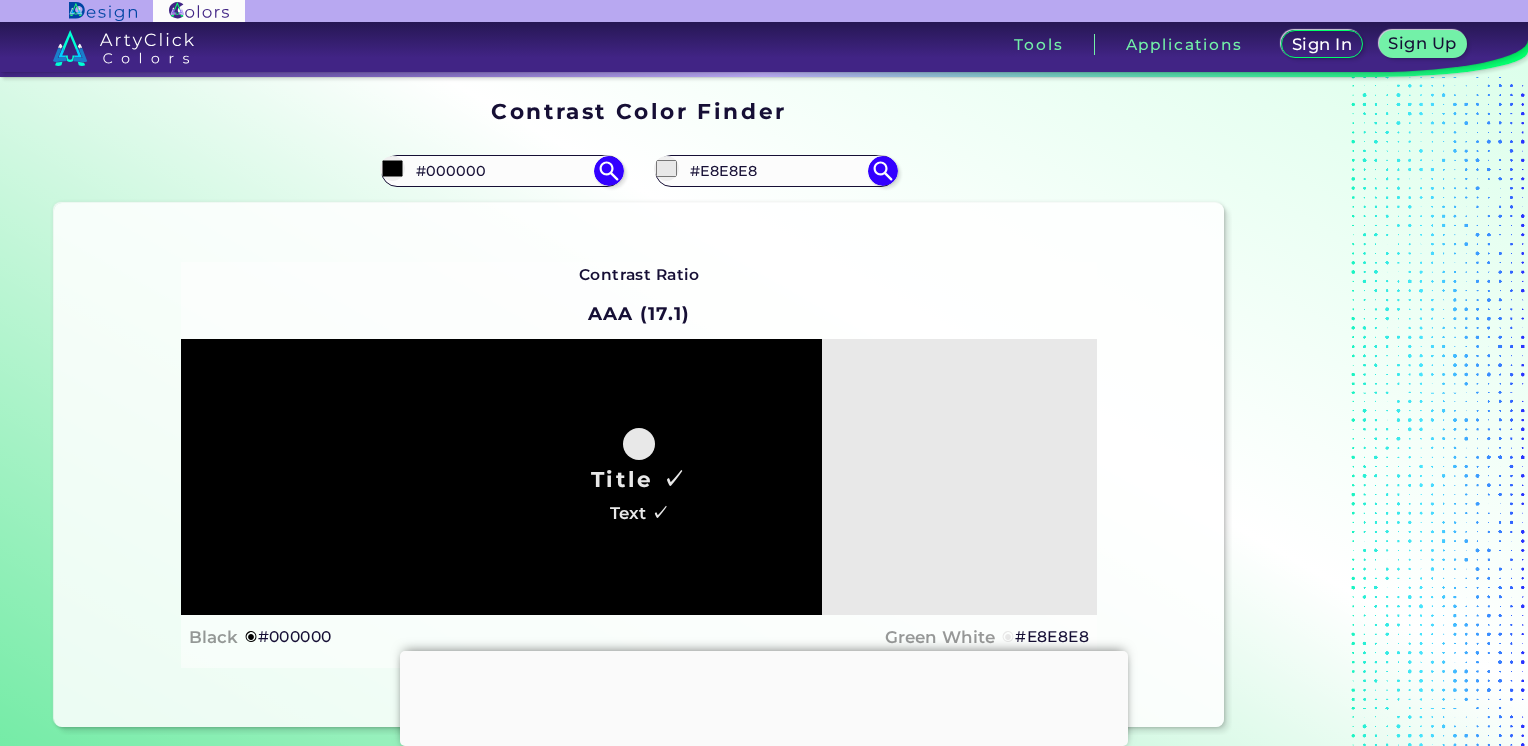 type on "#e8e8e8" 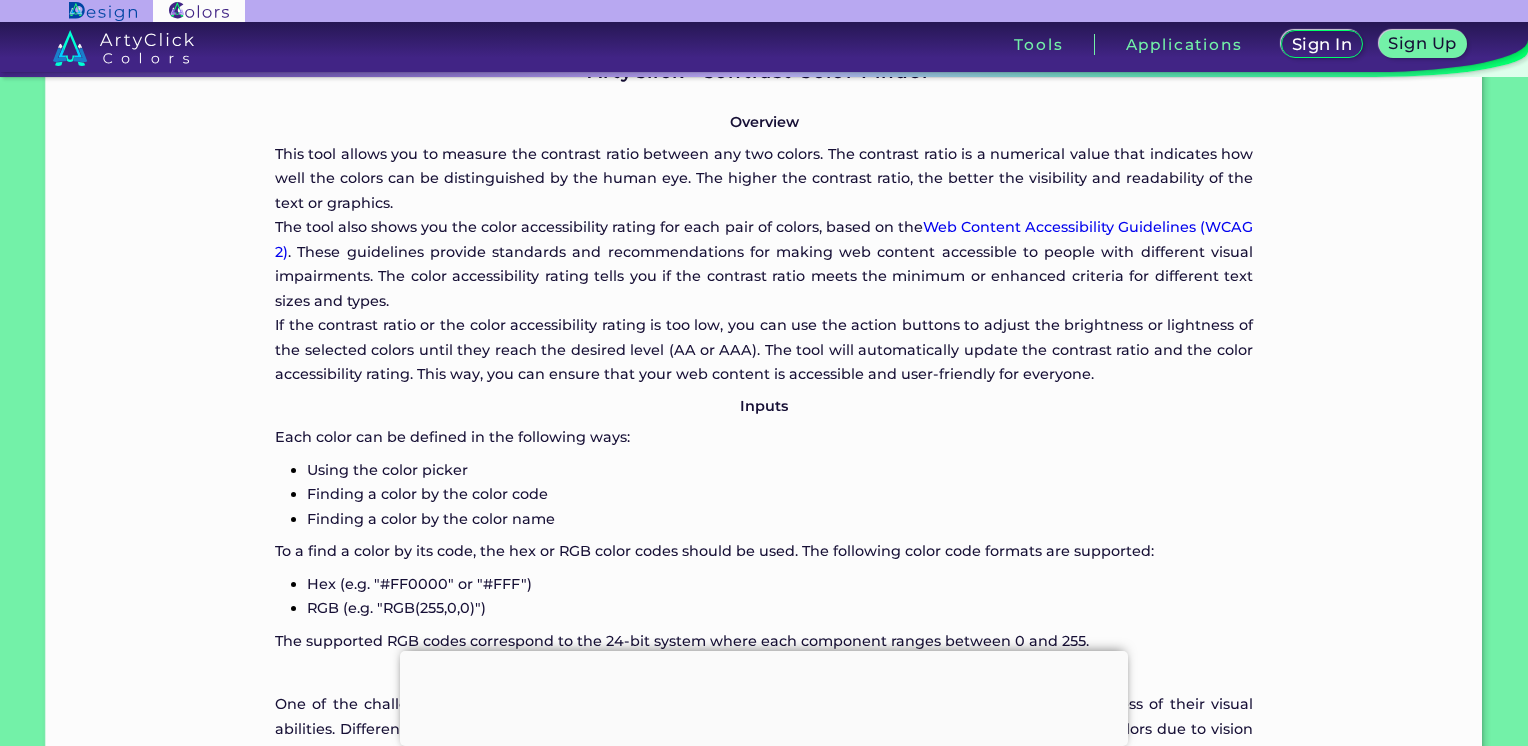 scroll, scrollTop: 0, scrollLeft: 0, axis: both 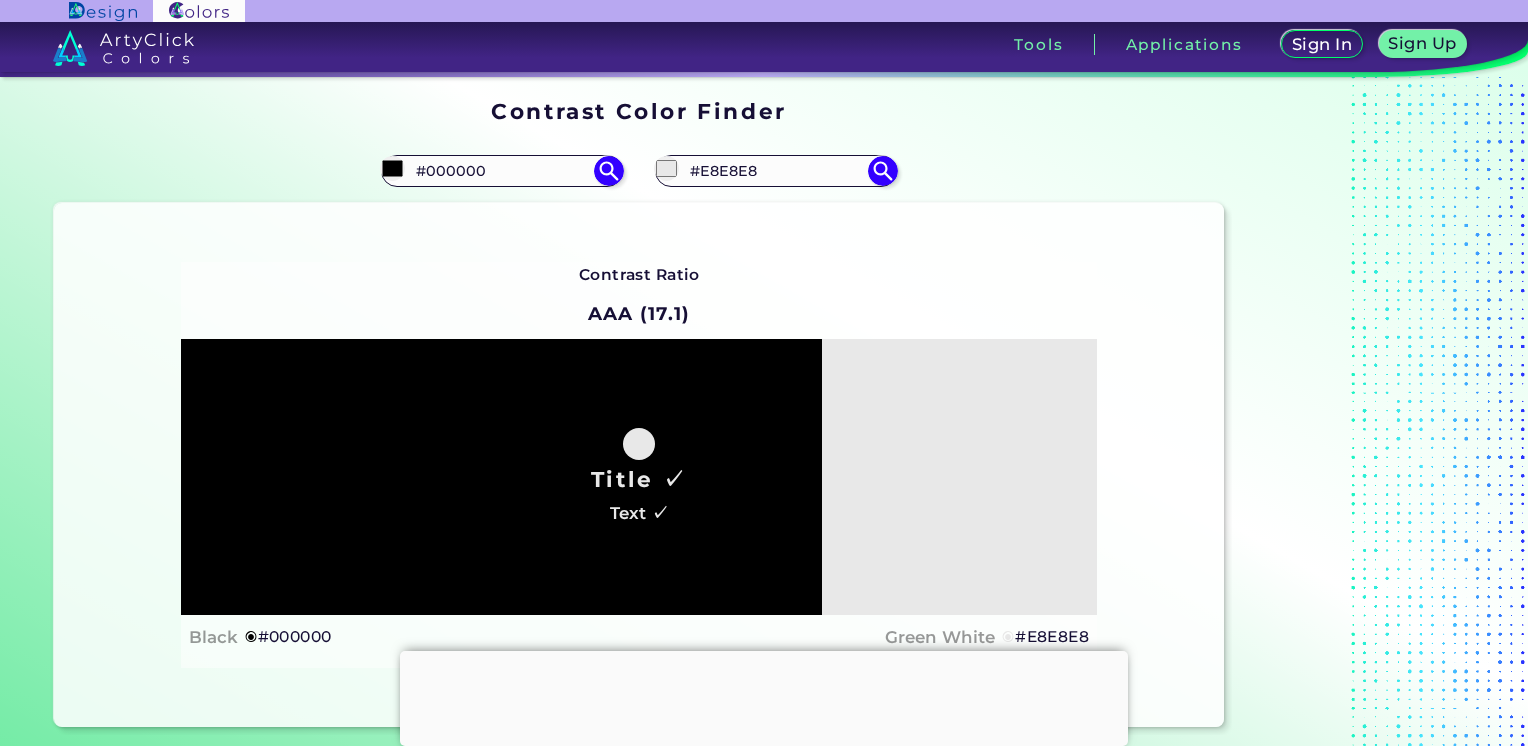 drag, startPoint x: 1033, startPoint y: 410, endPoint x: 983, endPoint y: 558, distance: 156.2178 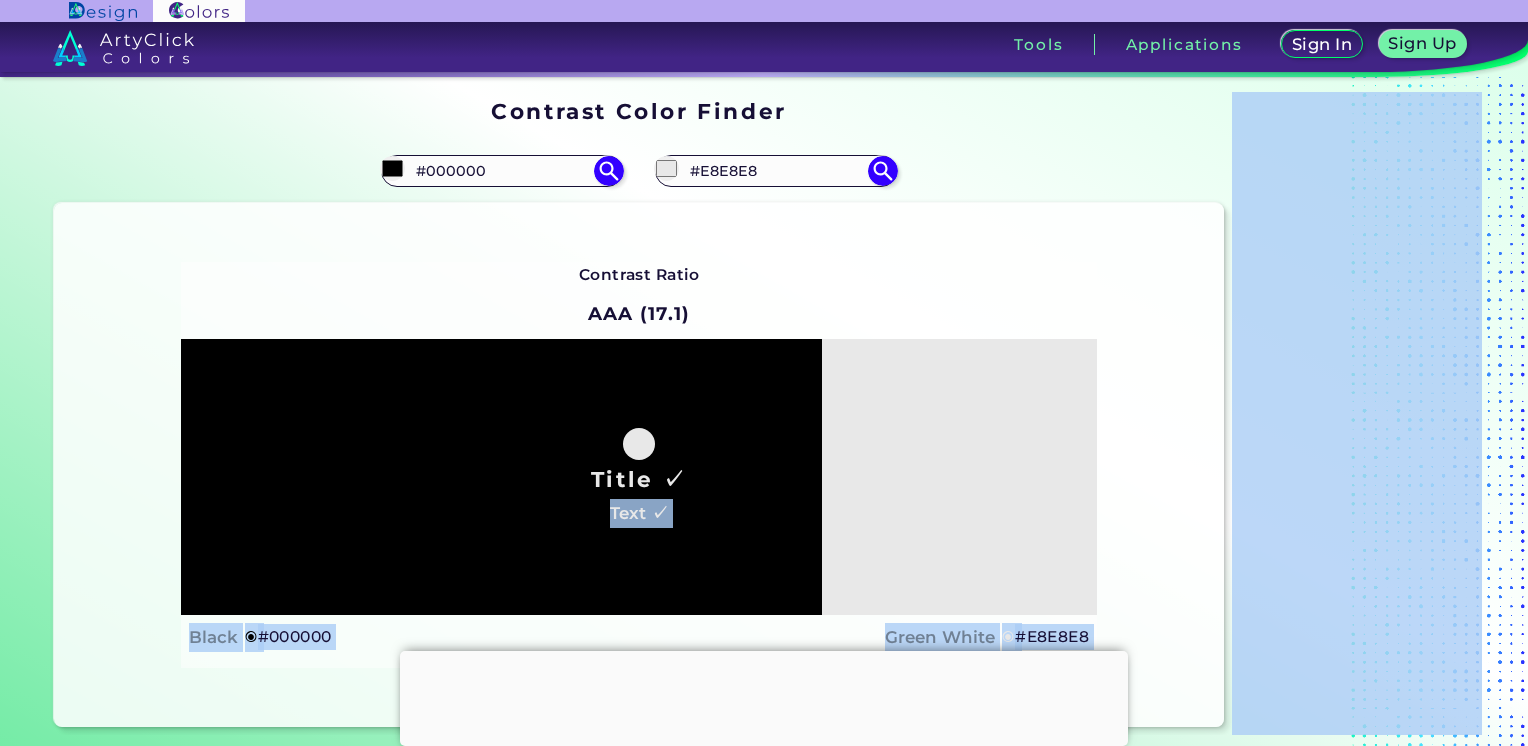 drag, startPoint x: 982, startPoint y: 552, endPoint x: 1514, endPoint y: 181, distance: 648.5869 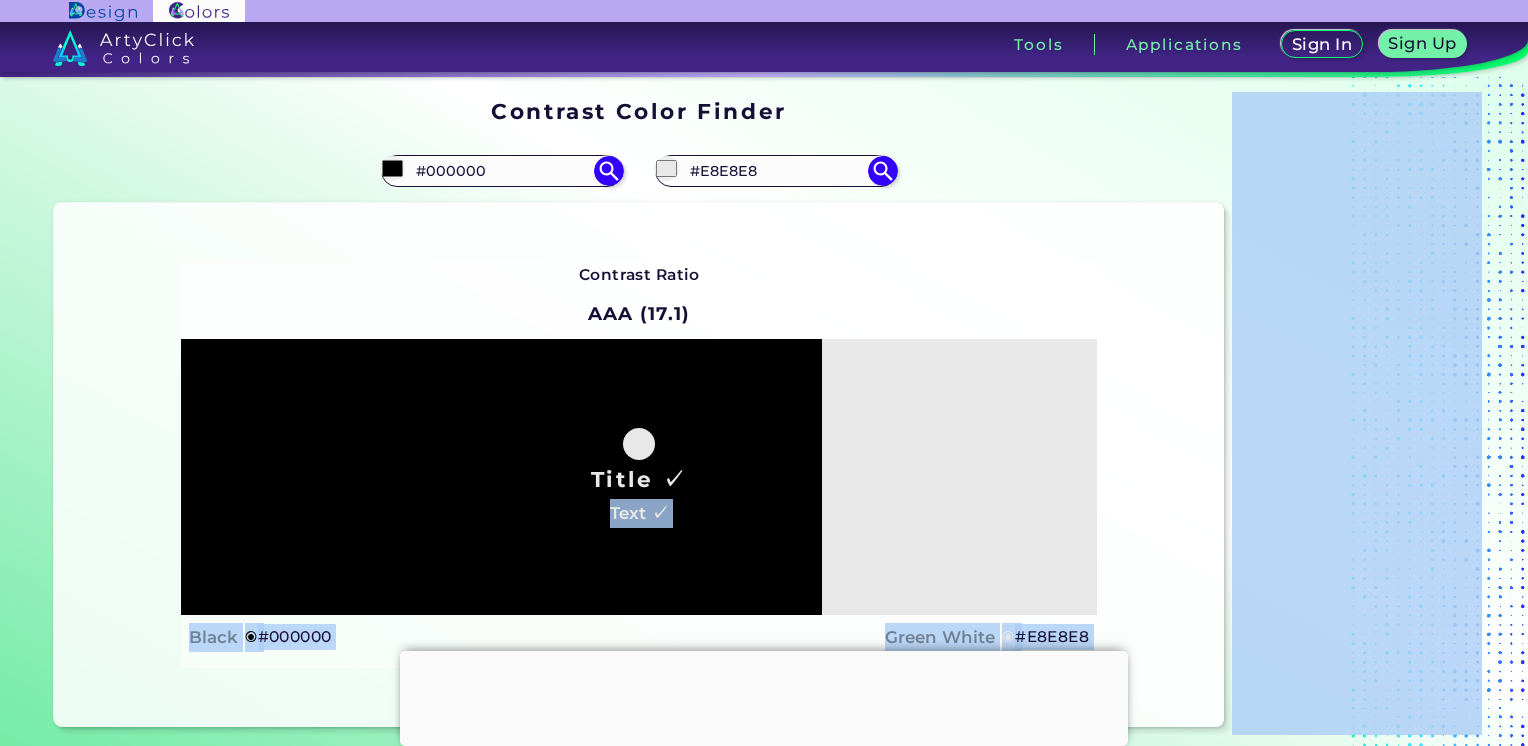 click on "Contrast Color Finder
Contrast Color Finder
#000000
#000000
#e8e8e8
#E8E8E8
◉" at bounding box center [764, 413] 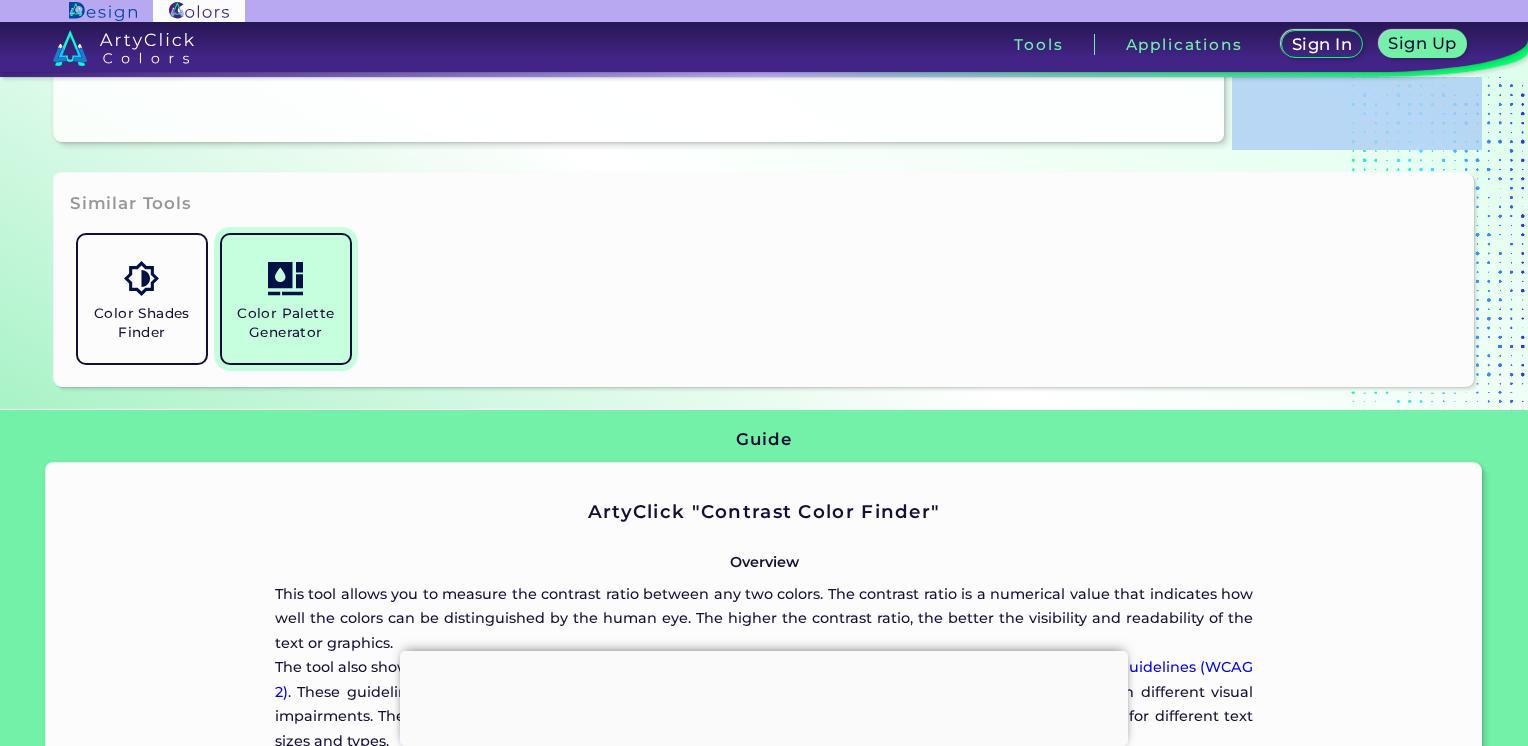 click on "Color Palette Generator" at bounding box center (286, 323) 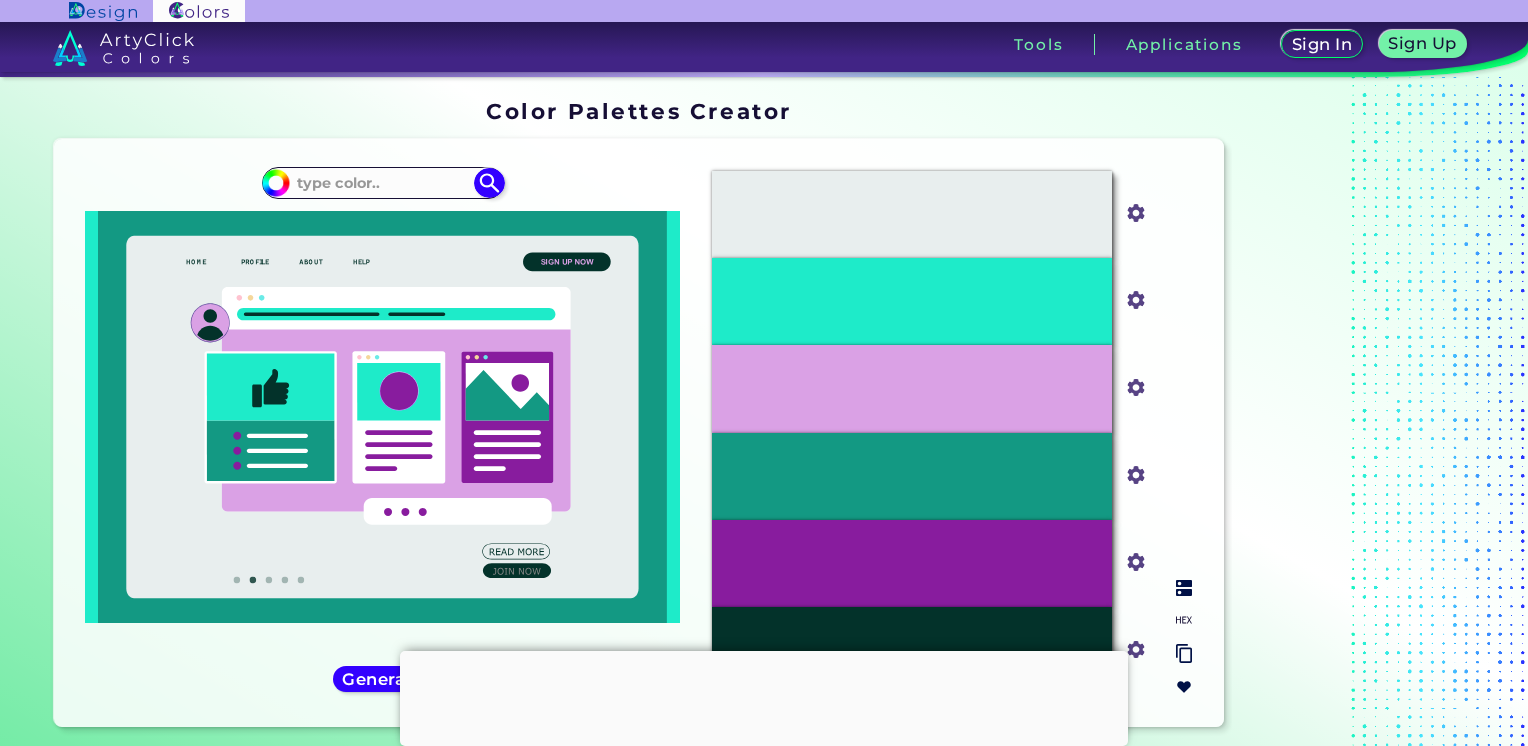 scroll, scrollTop: 0, scrollLeft: 0, axis: both 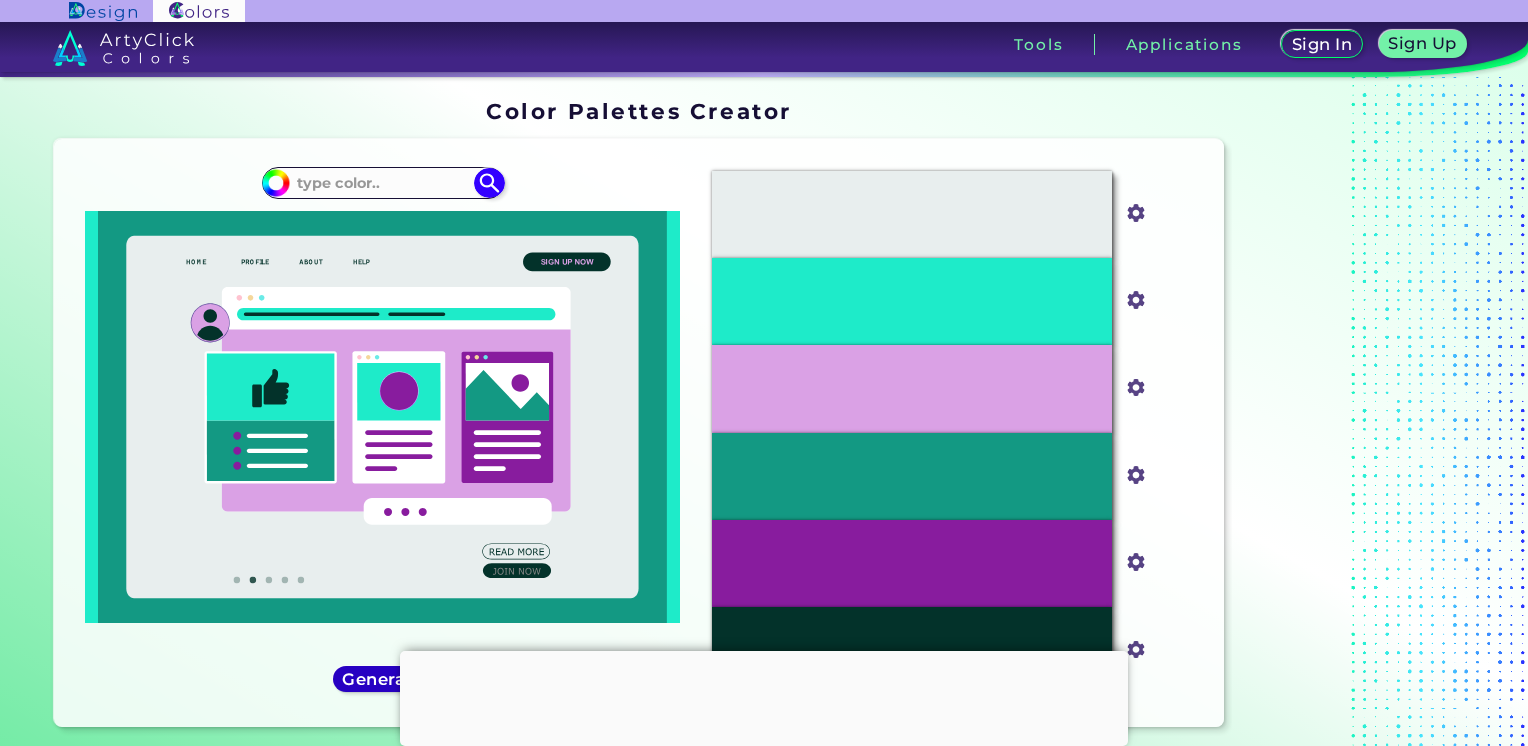 click on "Generate" at bounding box center [382, 679] 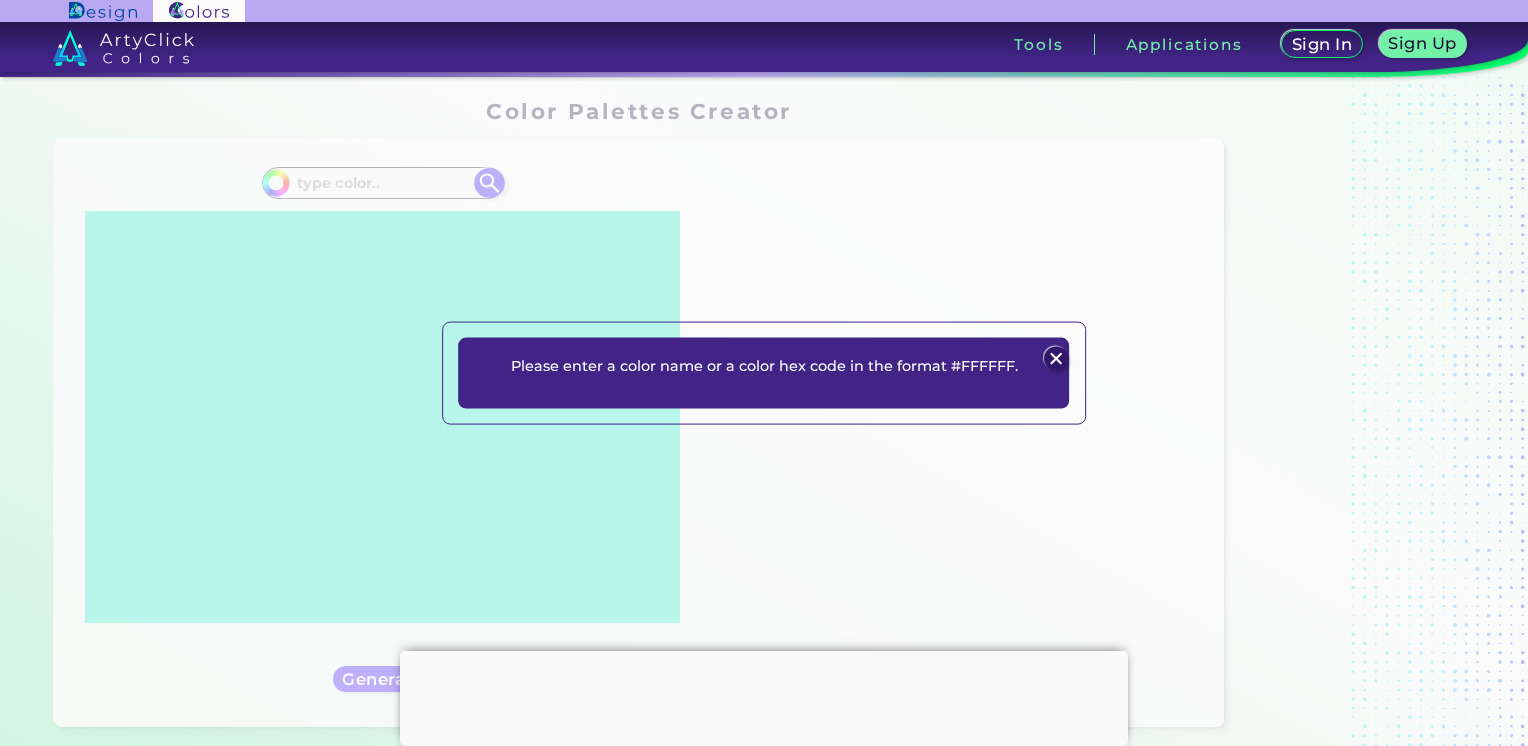 click at bounding box center (1056, 359) 